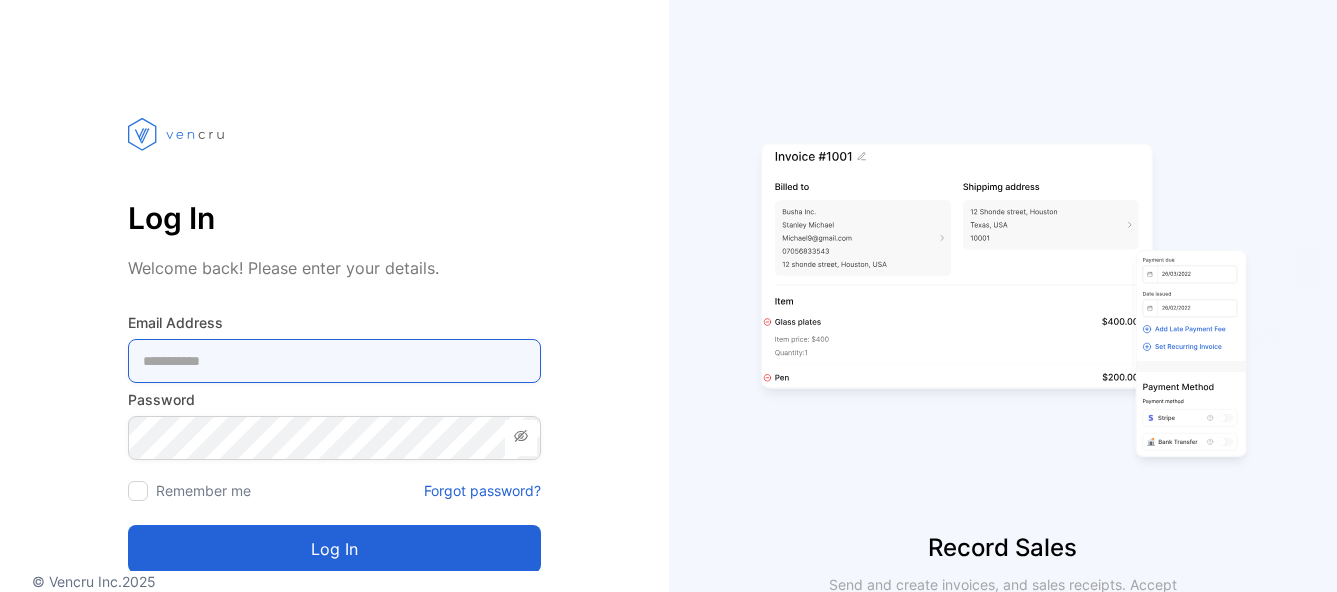 type on "**********" 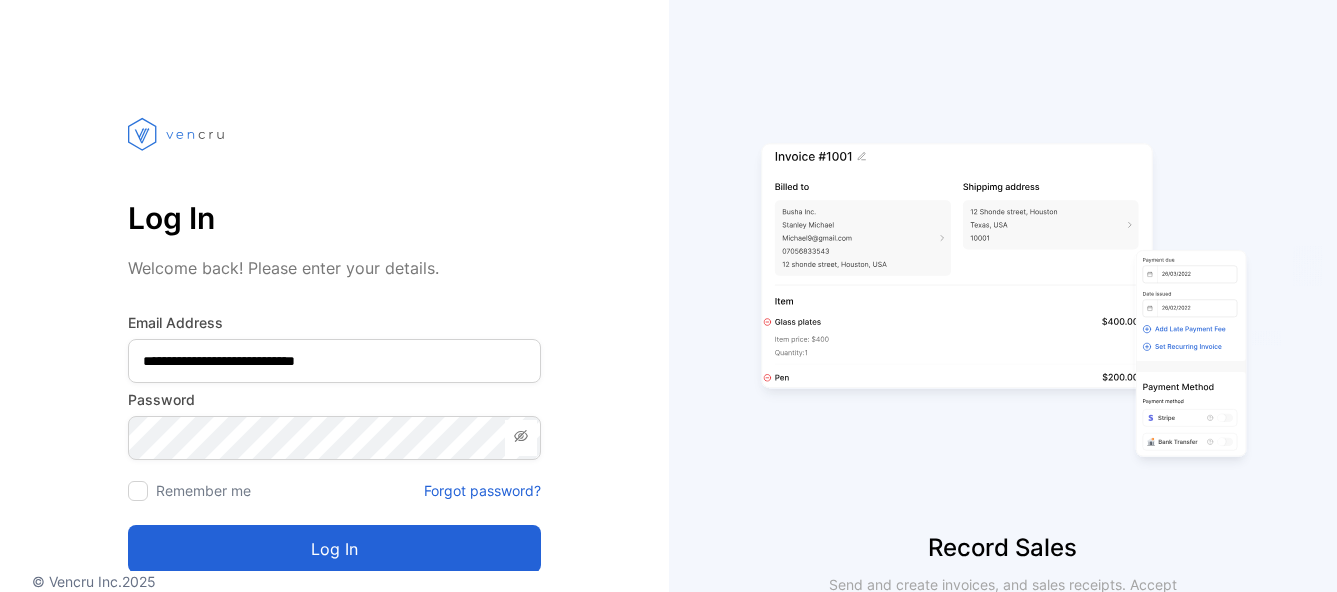 scroll, scrollTop: 0, scrollLeft: 0, axis: both 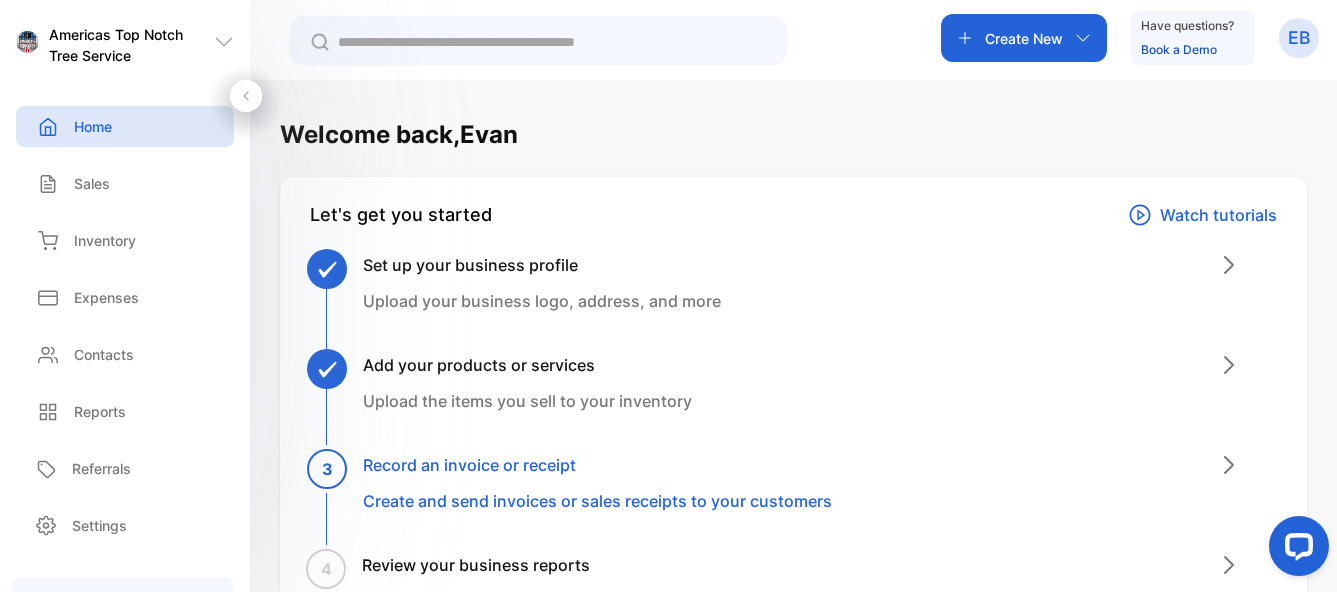 click on "Create New" at bounding box center (1024, 38) 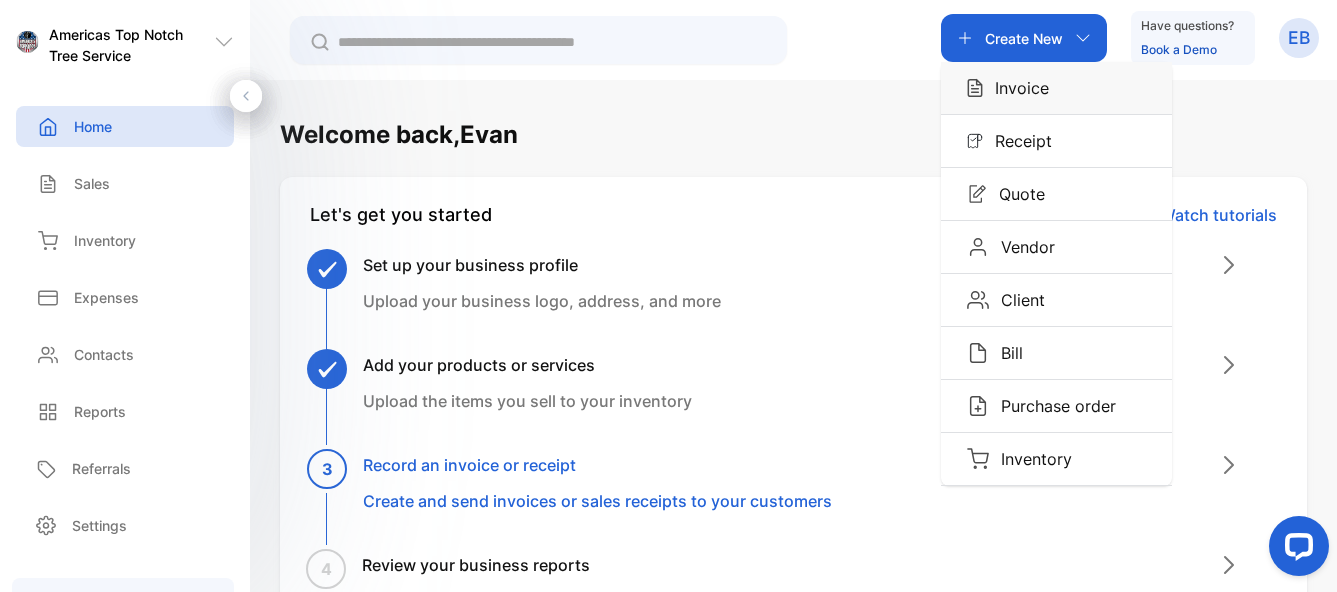 click on "Invoice" at bounding box center (1016, 88) 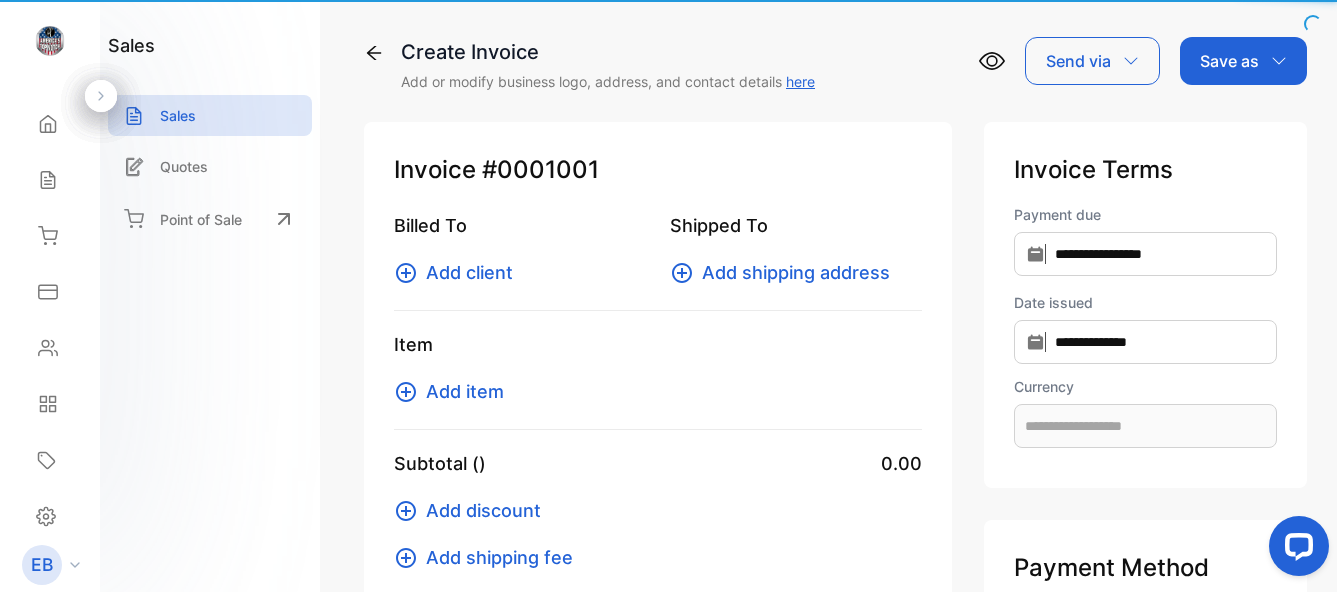 type on "**********" 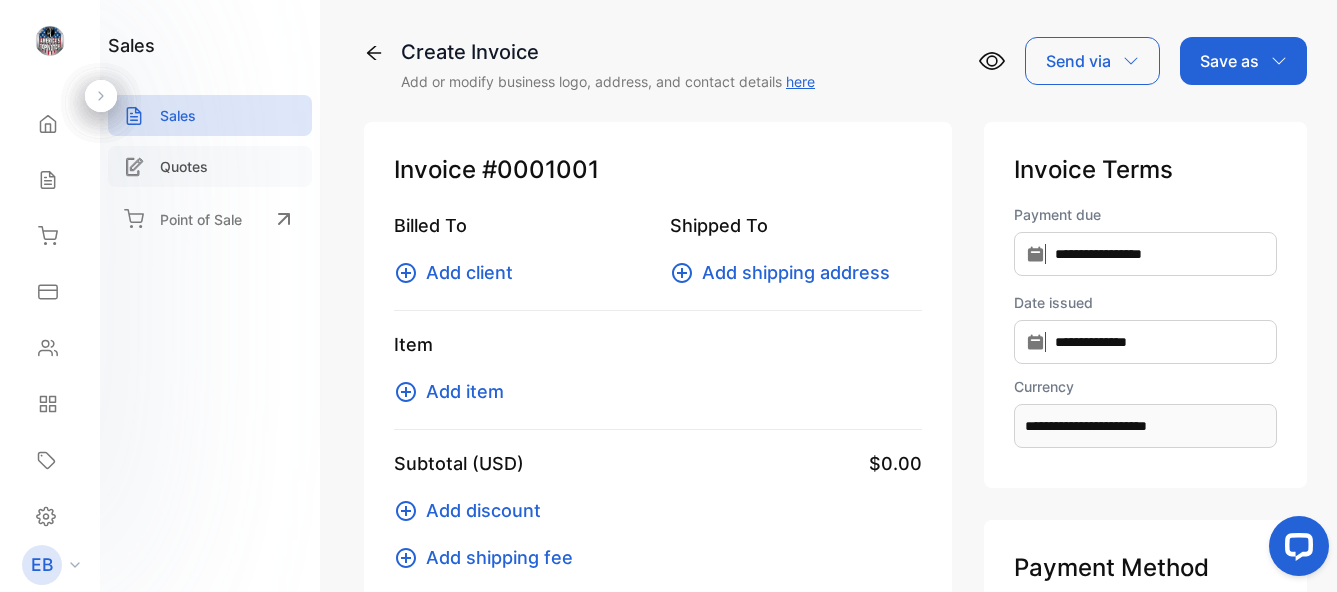 click on "Quotes" at bounding box center (210, 166) 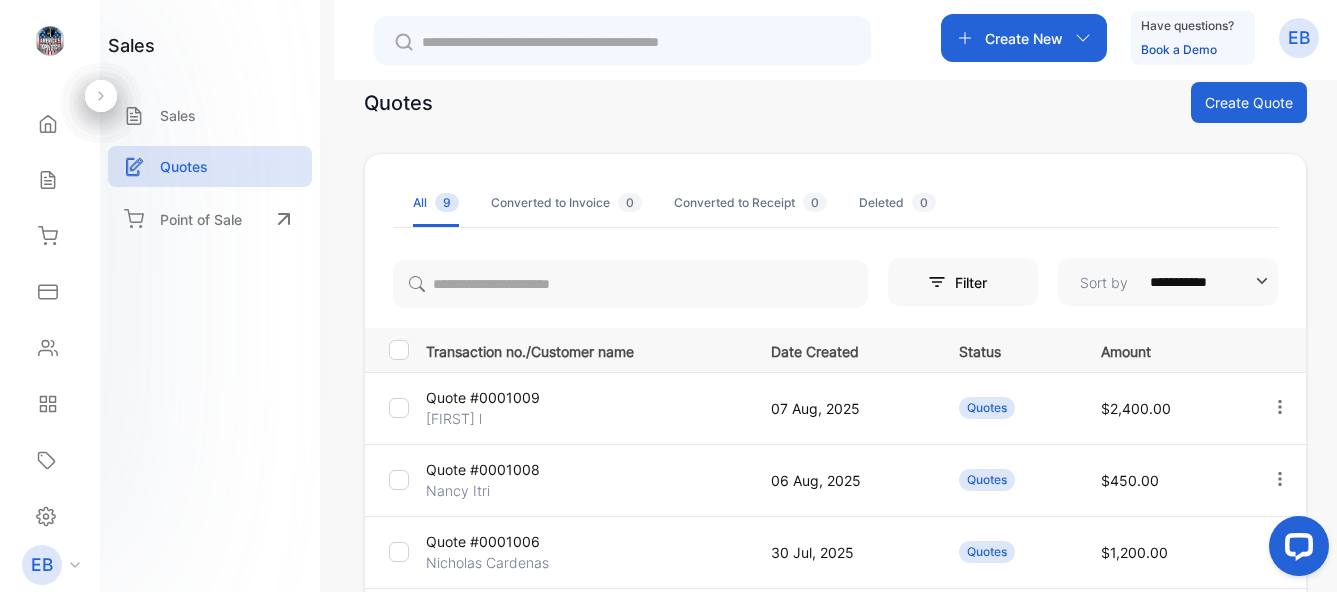 scroll, scrollTop: 111, scrollLeft: 0, axis: vertical 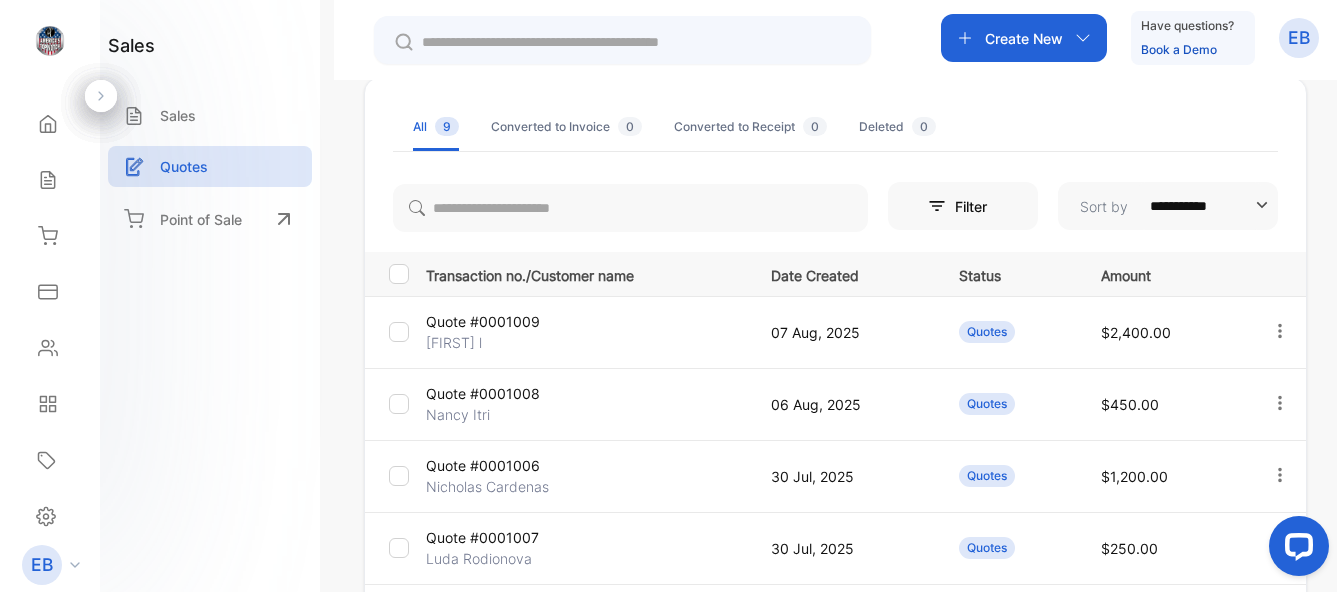 click on "Quote  #0001008 Nancy  Itri" at bounding box center [582, 404] 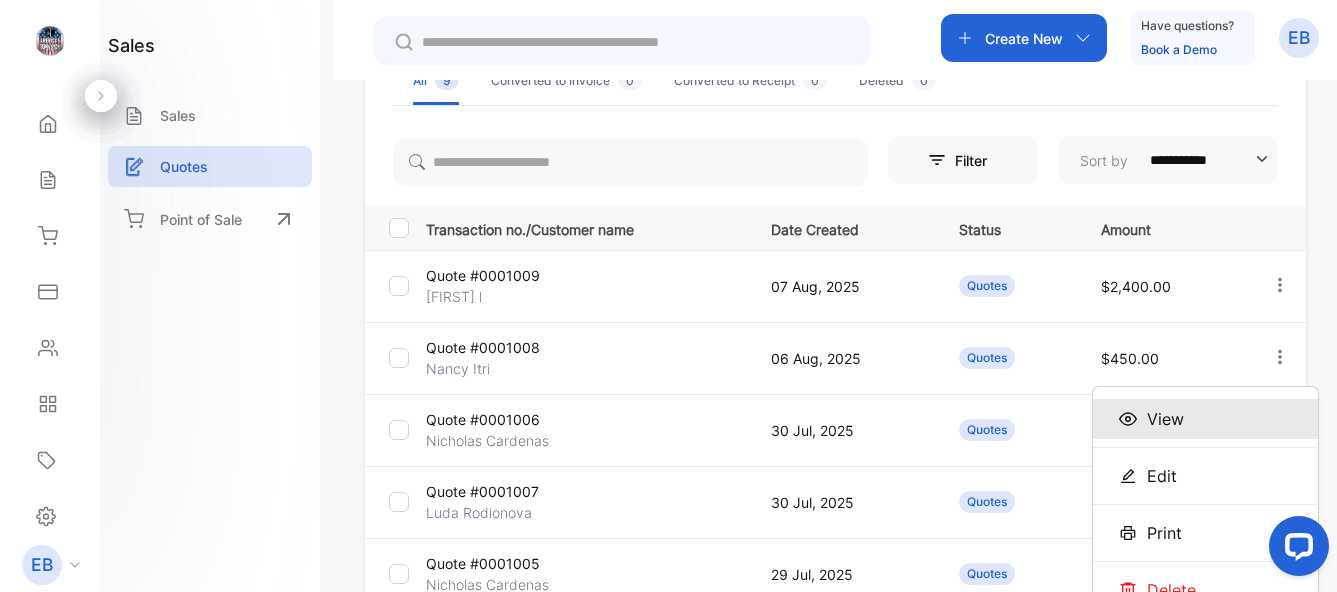 scroll, scrollTop: 161, scrollLeft: 0, axis: vertical 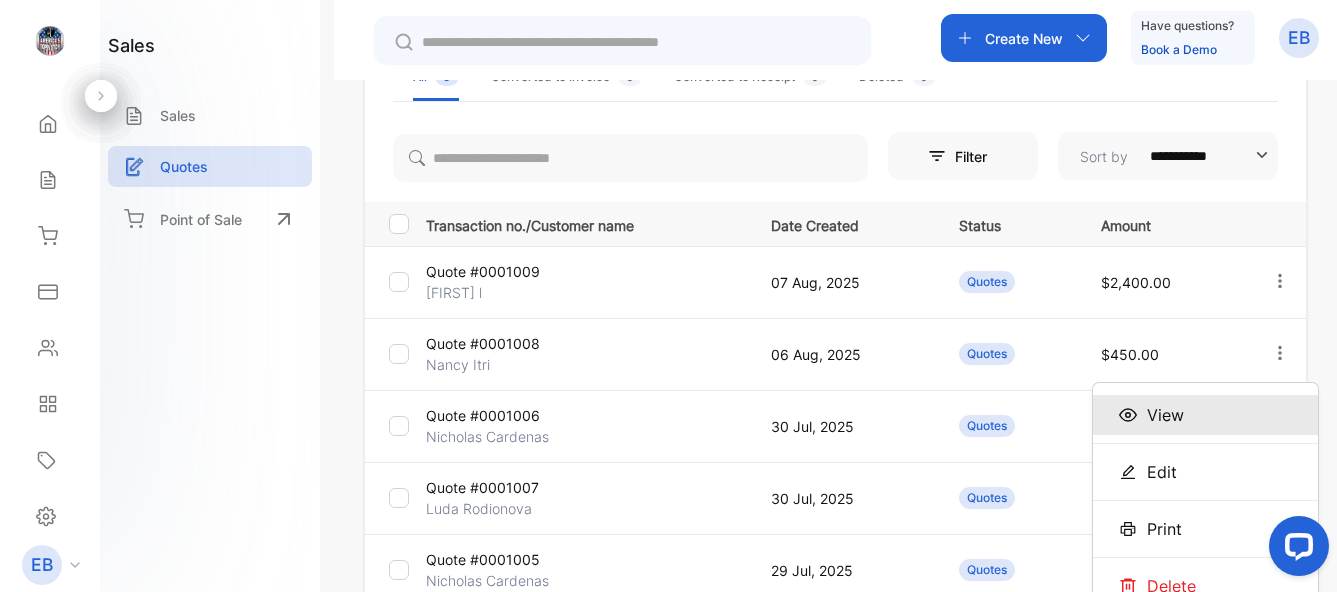 click on "View" at bounding box center [1205, 415] 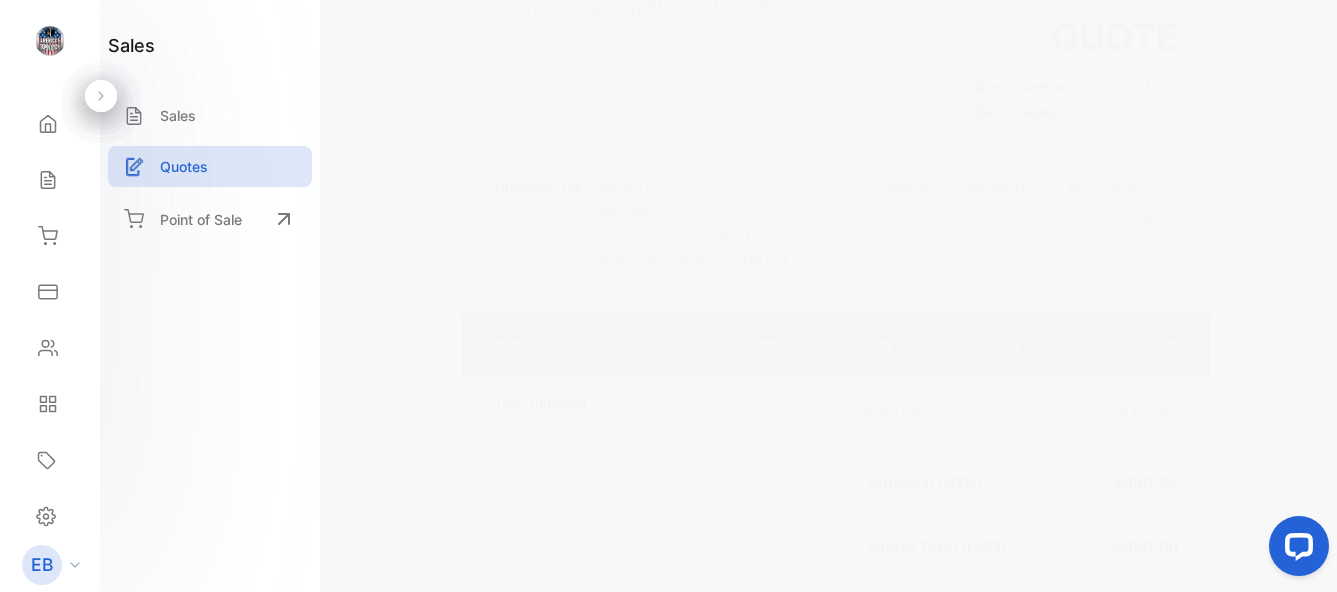 scroll, scrollTop: 0, scrollLeft: 0, axis: both 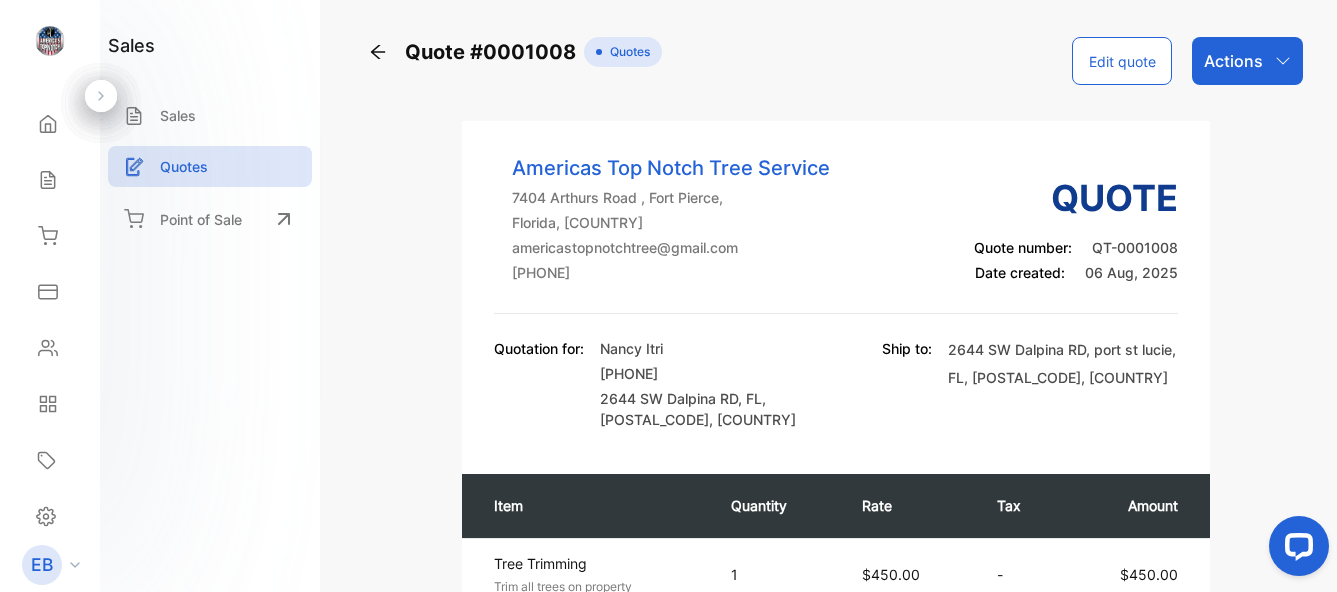 click on "Actions" at bounding box center (1233, 61) 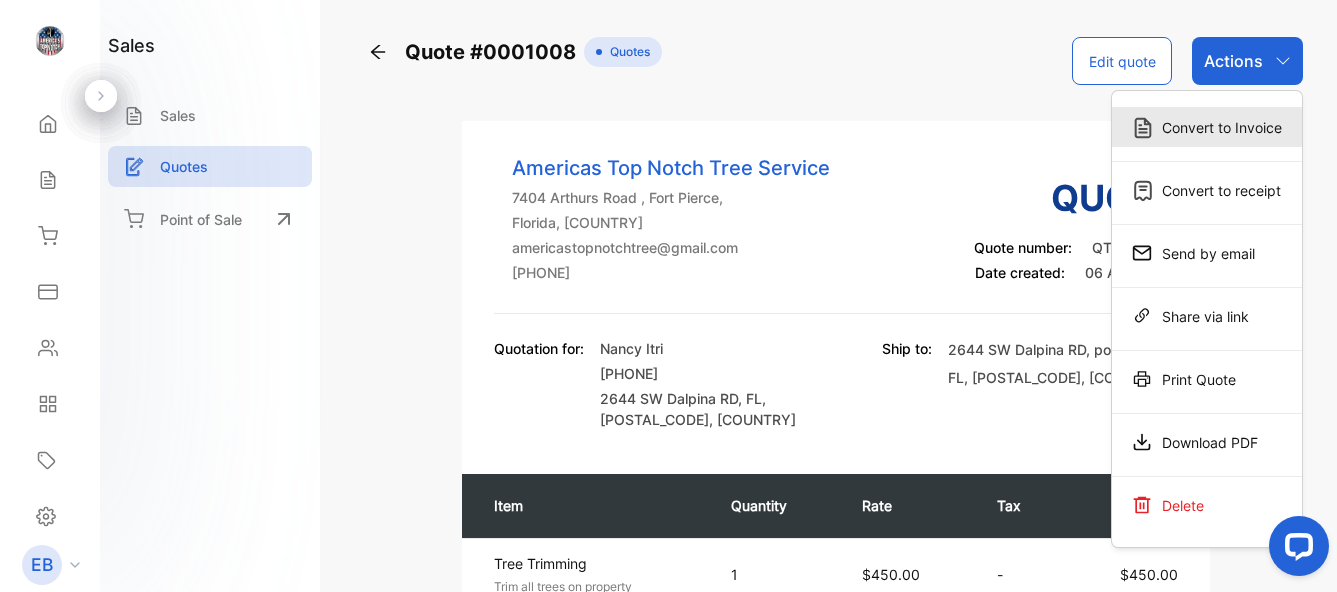 click on "Convert to Invoice" at bounding box center [1207, 127] 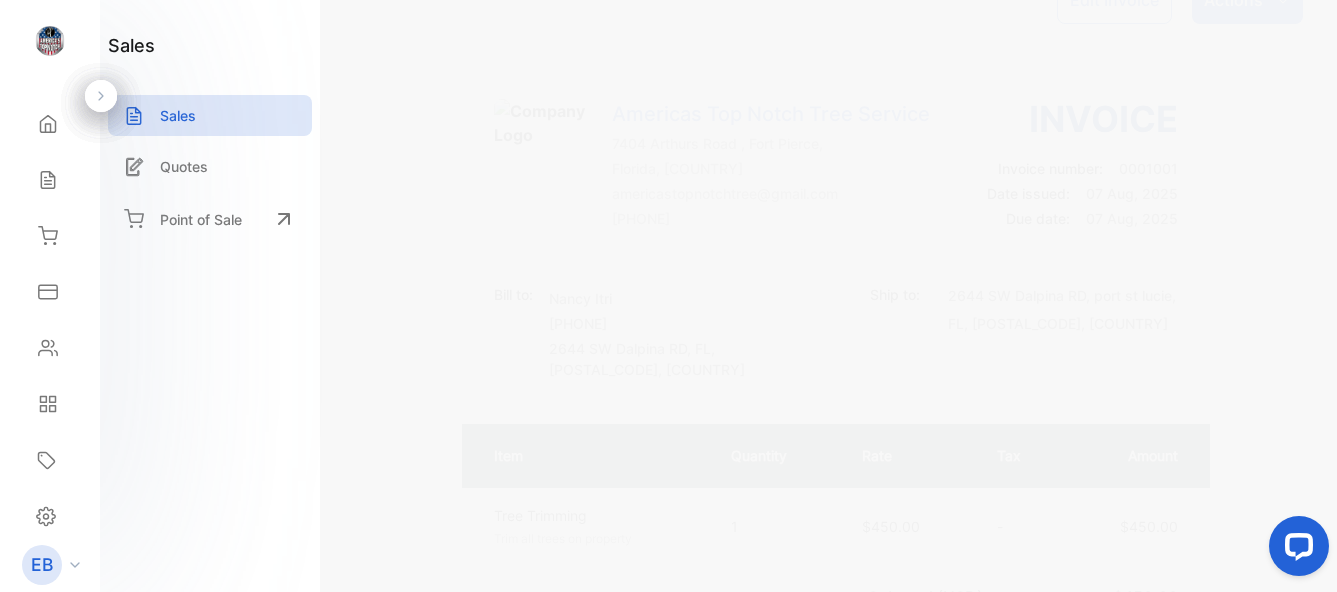 scroll, scrollTop: 0, scrollLeft: 0, axis: both 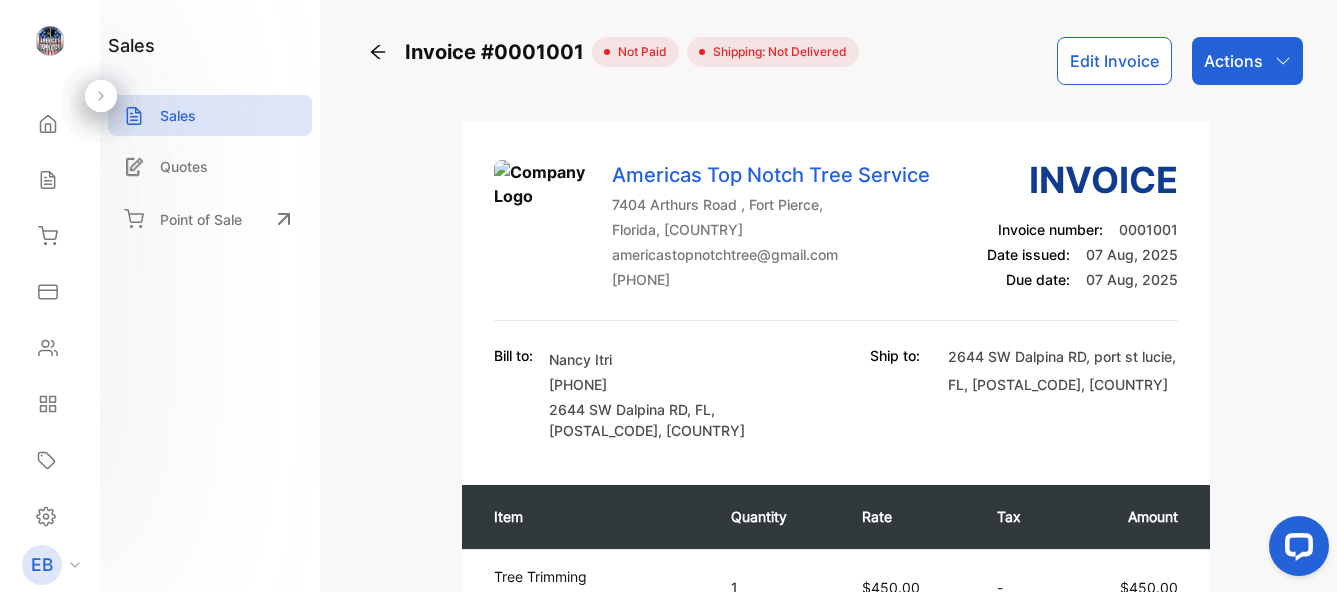 click on "Edit Invoice" at bounding box center (1114, 61) 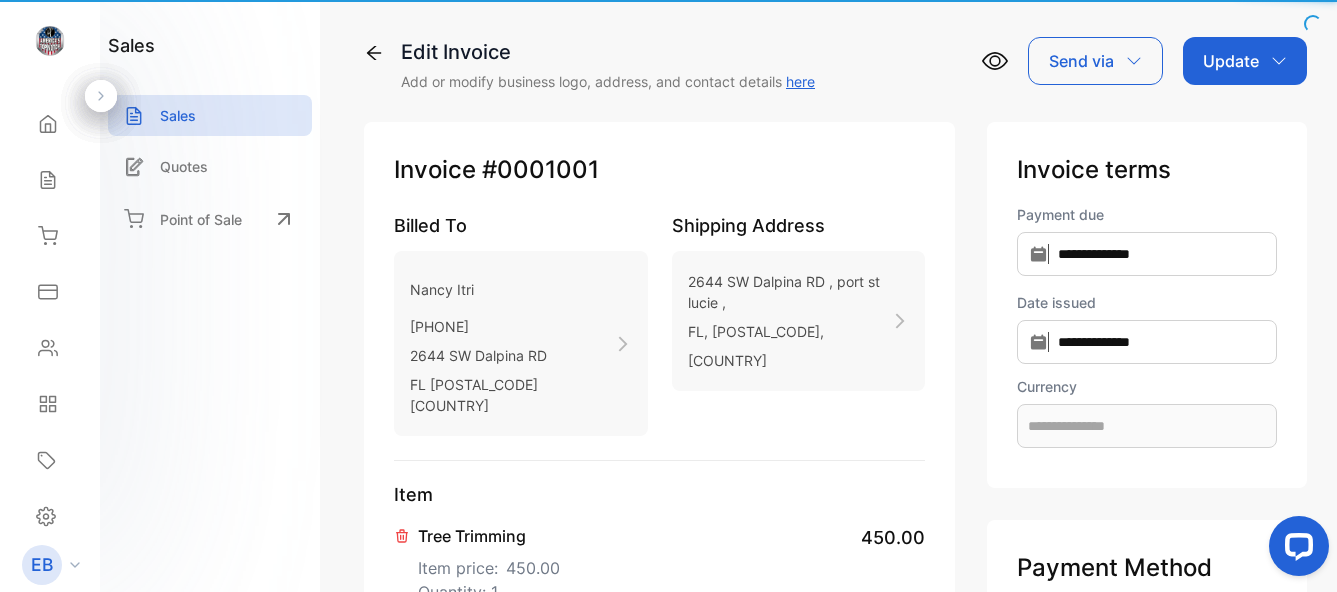type on "**********" 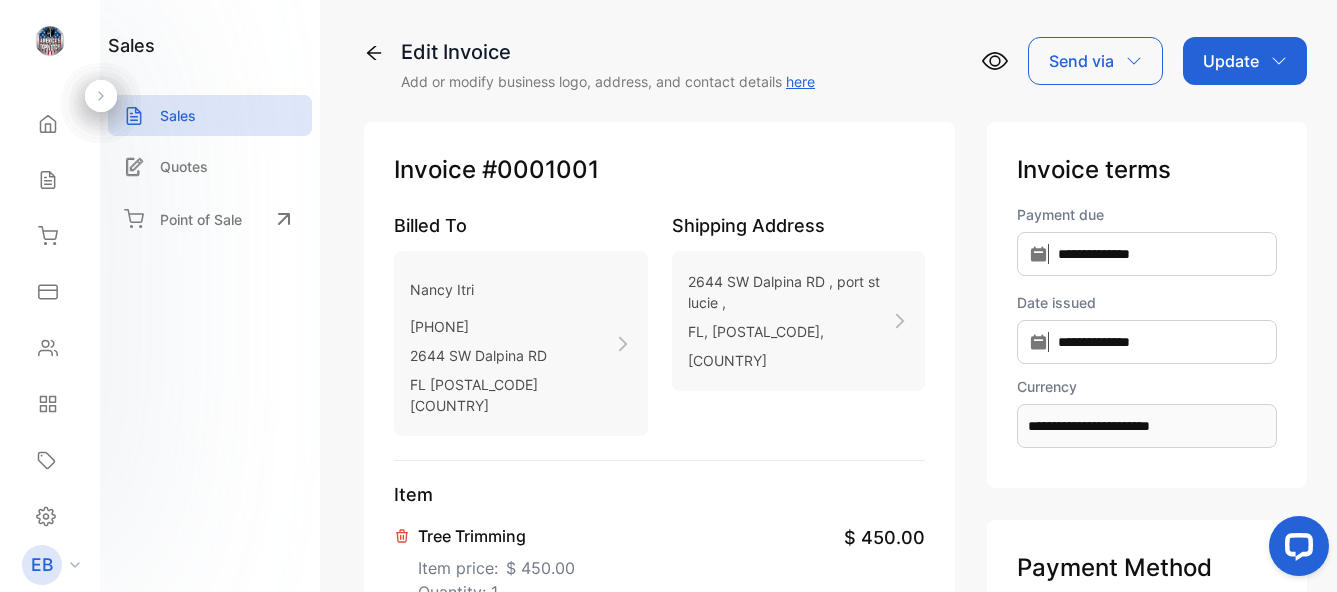 scroll, scrollTop: 337, scrollLeft: 0, axis: vertical 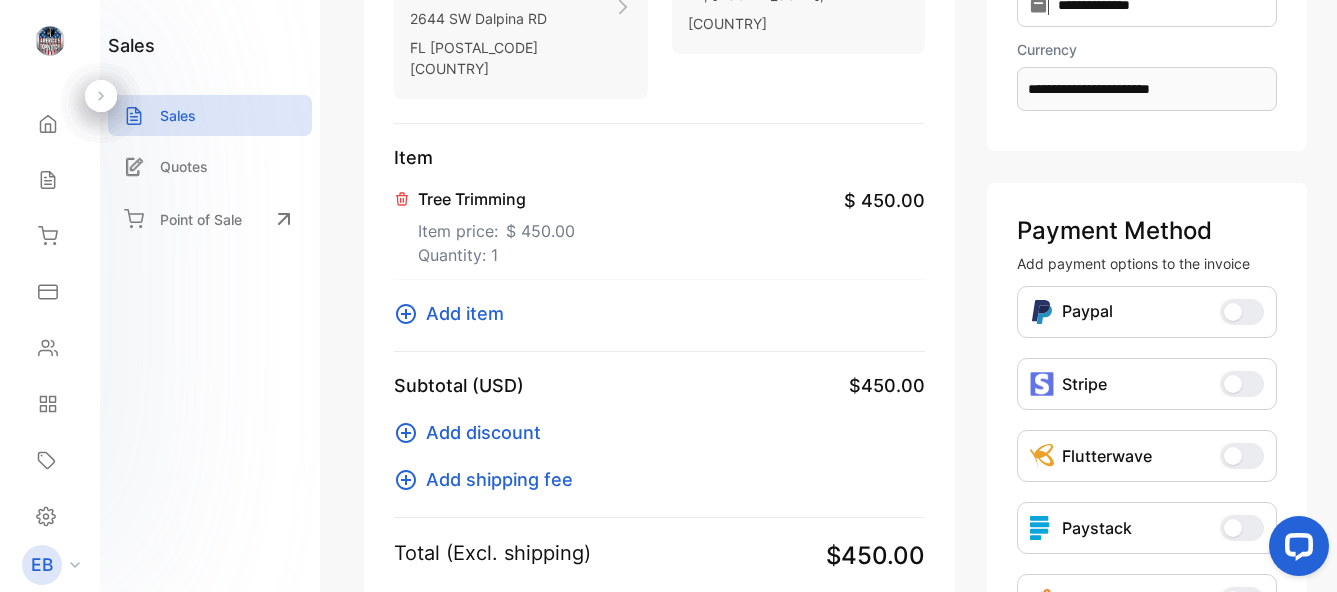 click on "Tree Trimming" at bounding box center (496, 199) 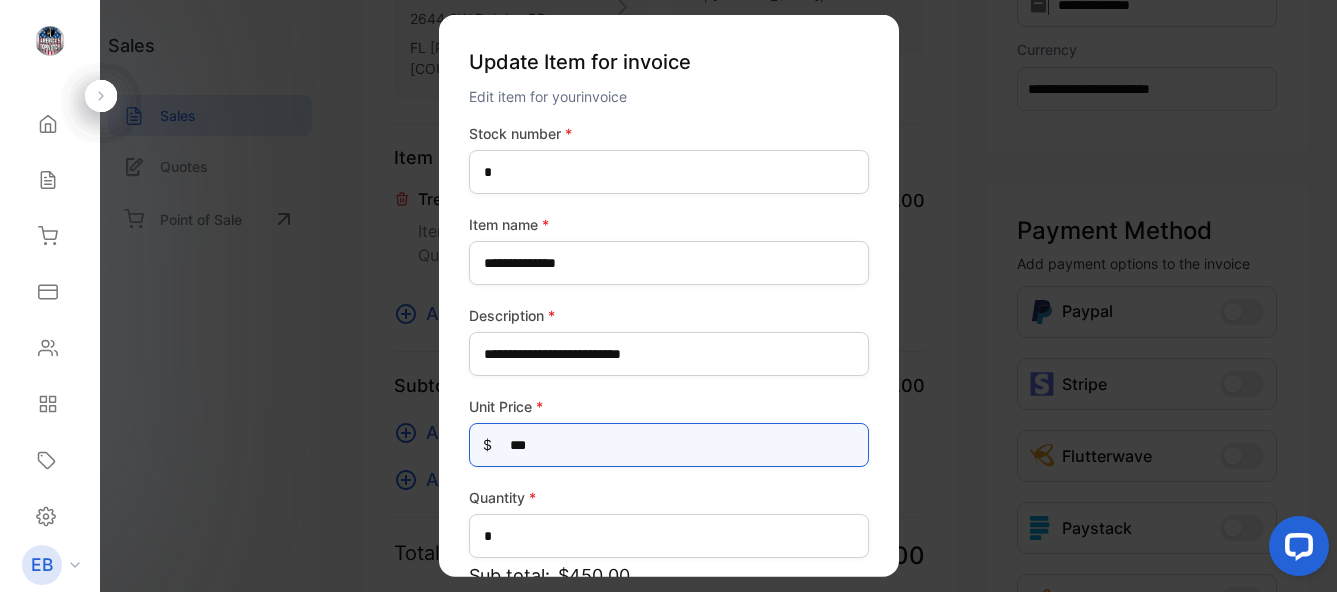 click on "***" at bounding box center (669, 445) 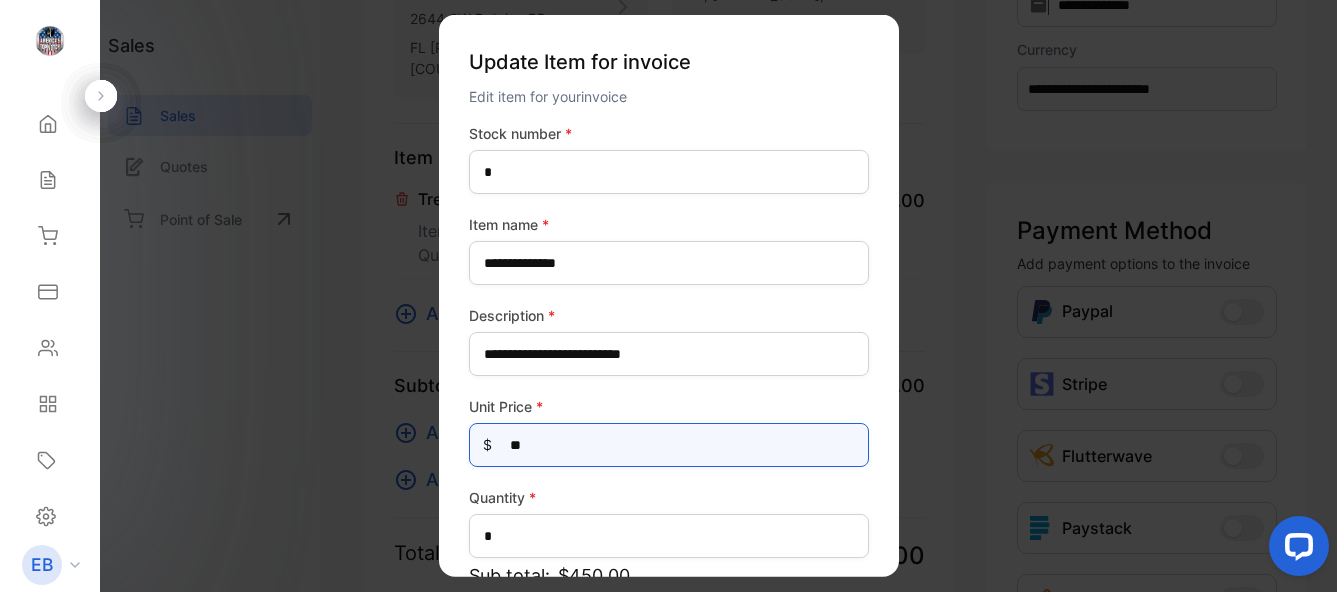 type on "*" 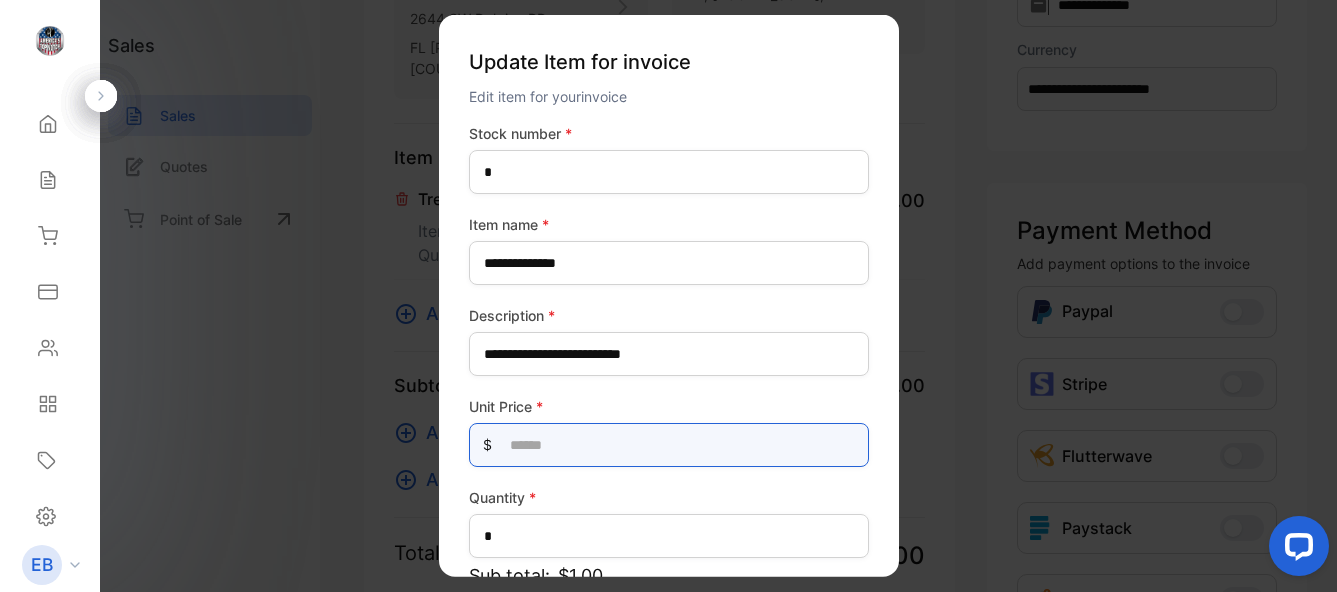 click at bounding box center (669, 445) 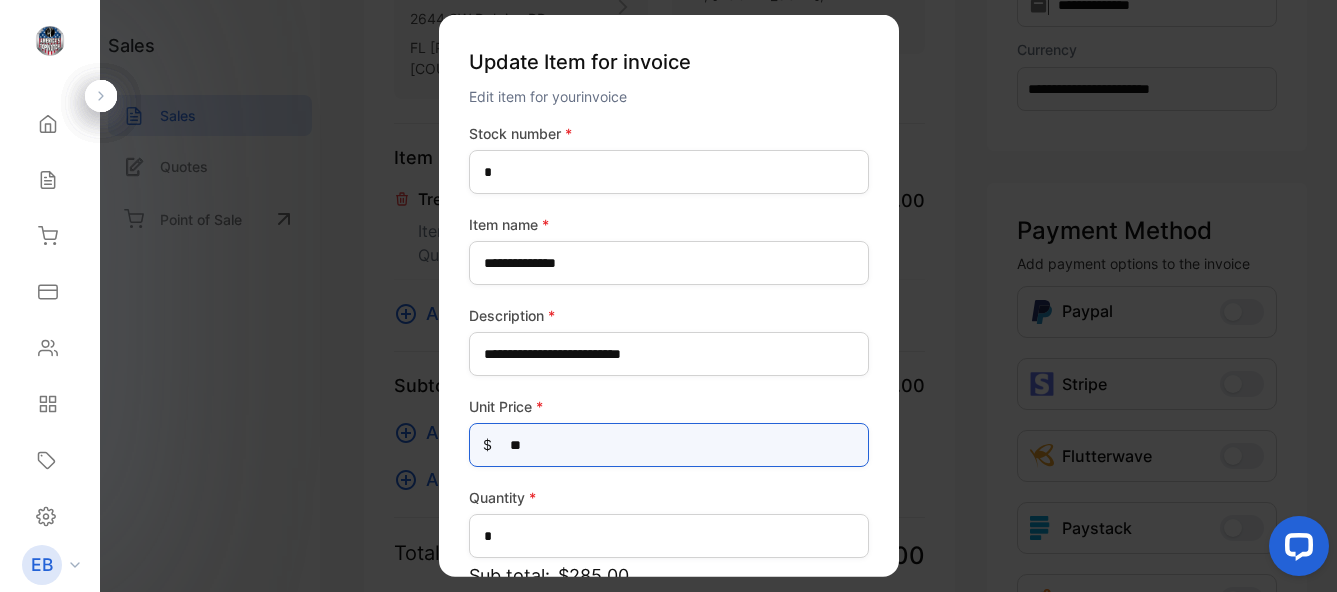 type on "*" 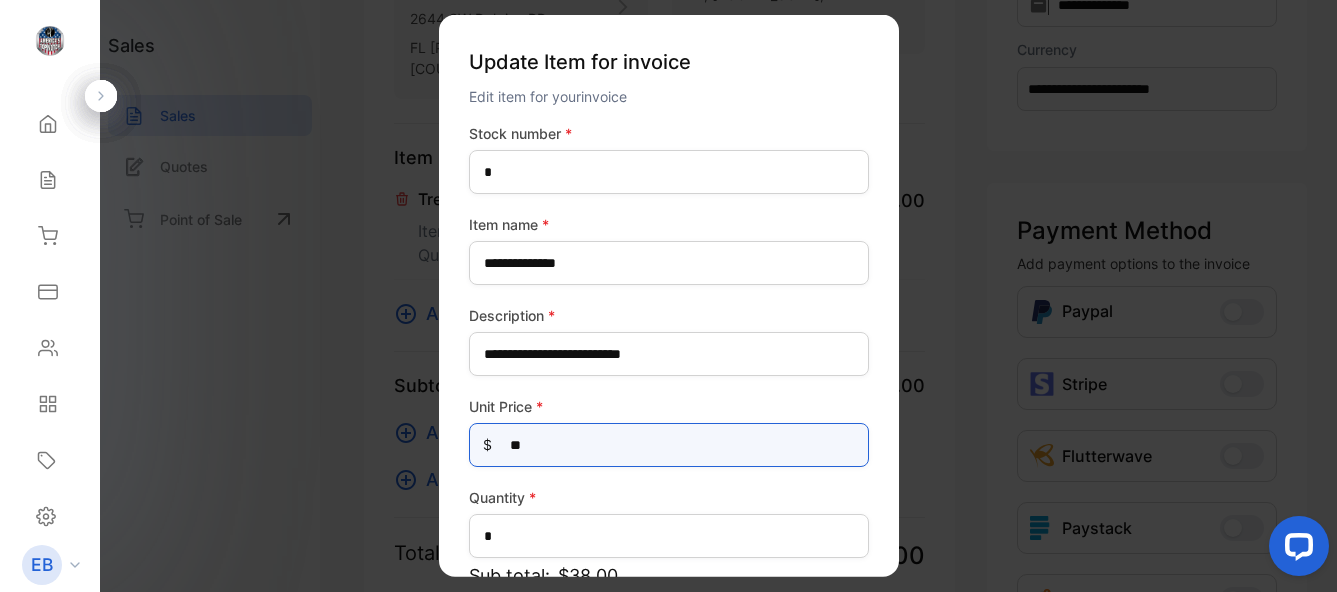 type on "***" 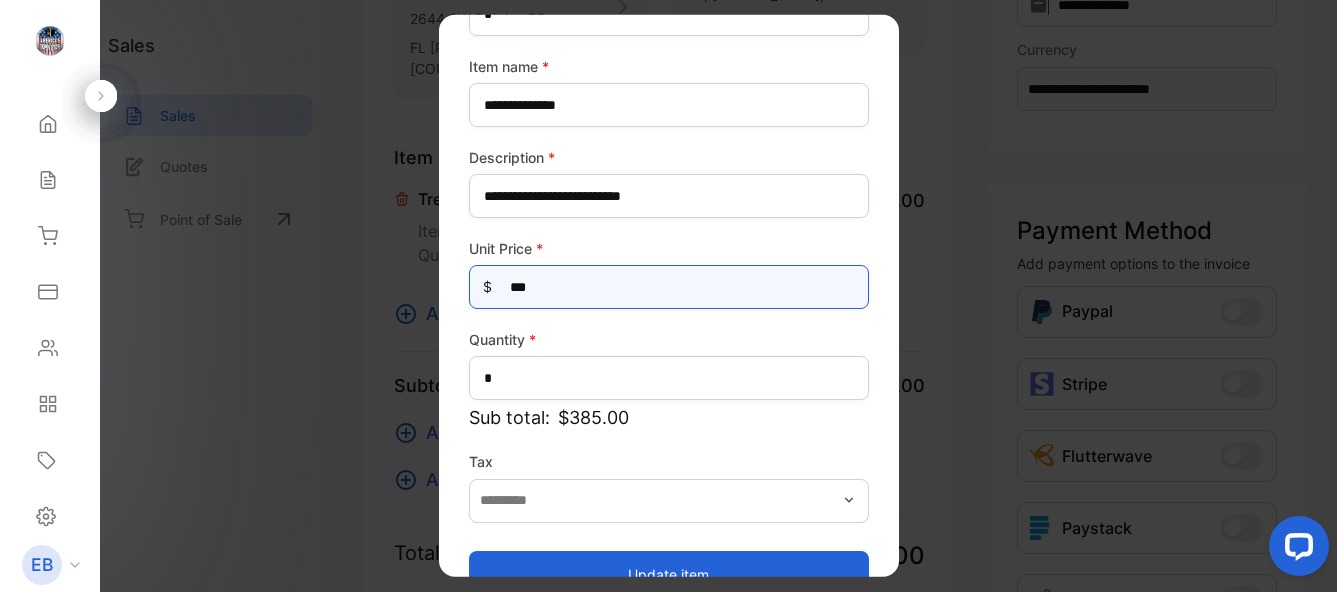 scroll, scrollTop: 204, scrollLeft: 0, axis: vertical 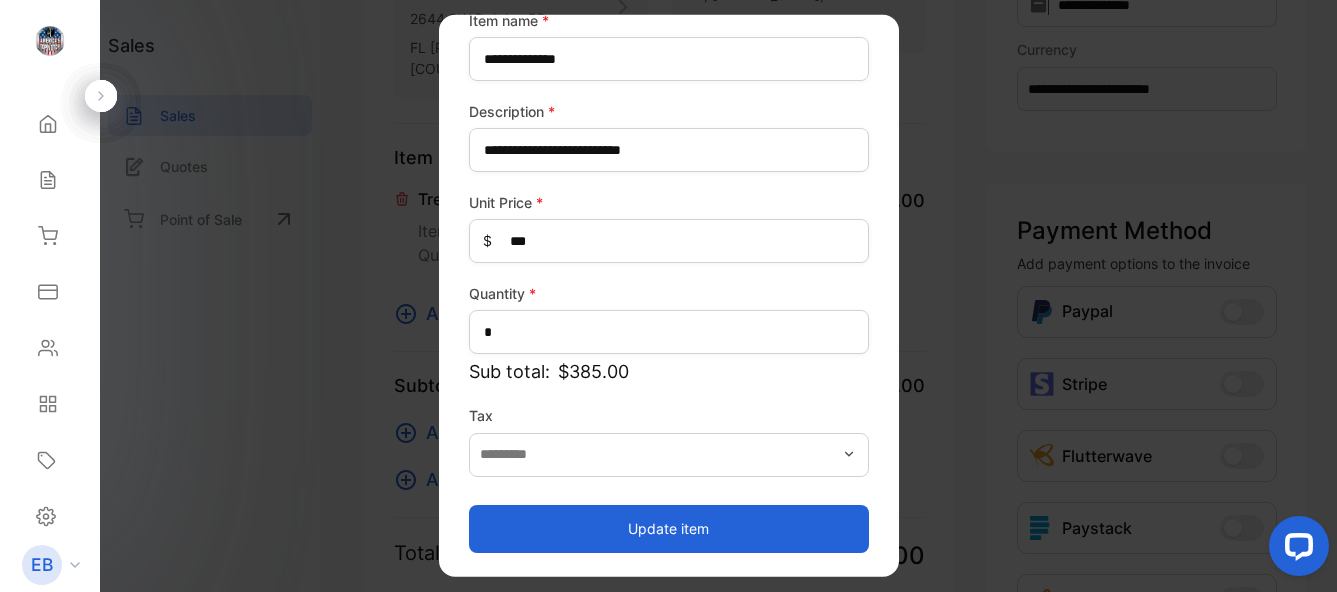 click on "Update item" at bounding box center [669, 528] 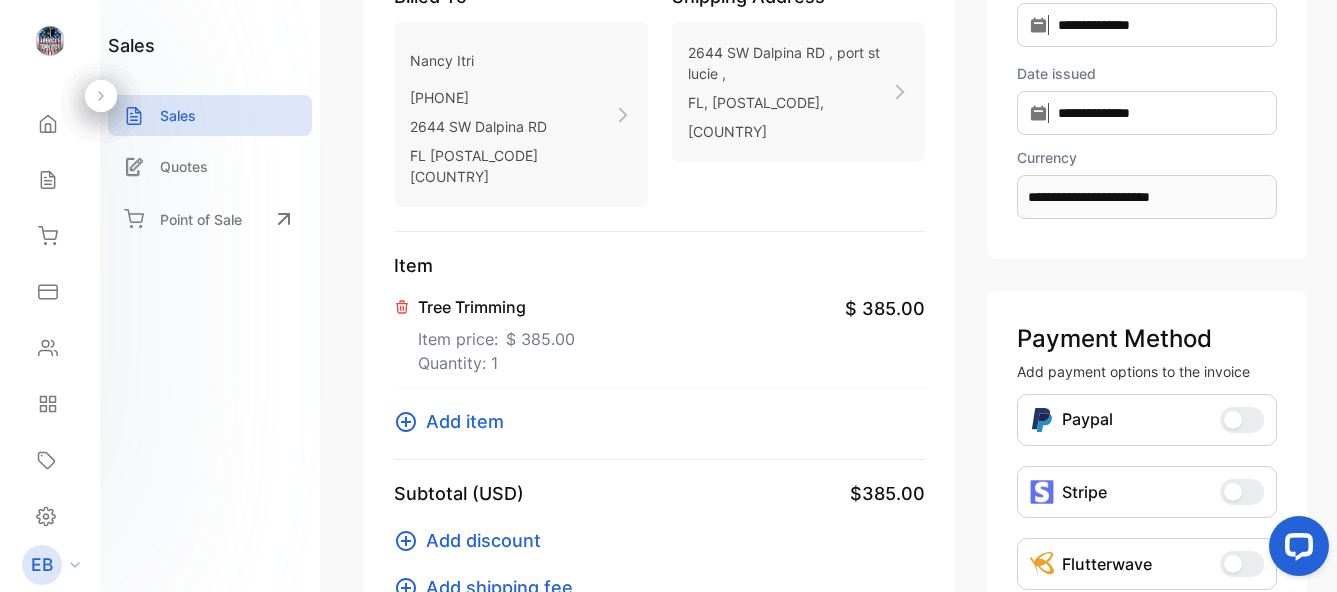 scroll, scrollTop: 0, scrollLeft: 0, axis: both 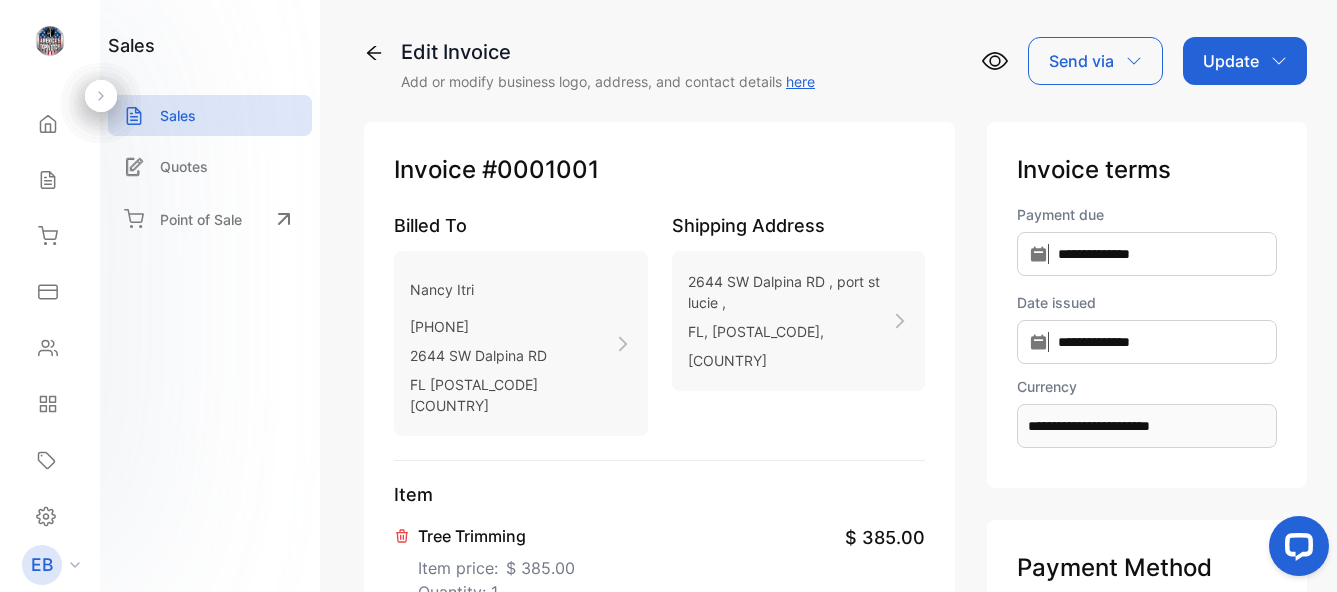 click on "Update" at bounding box center (1231, 61) 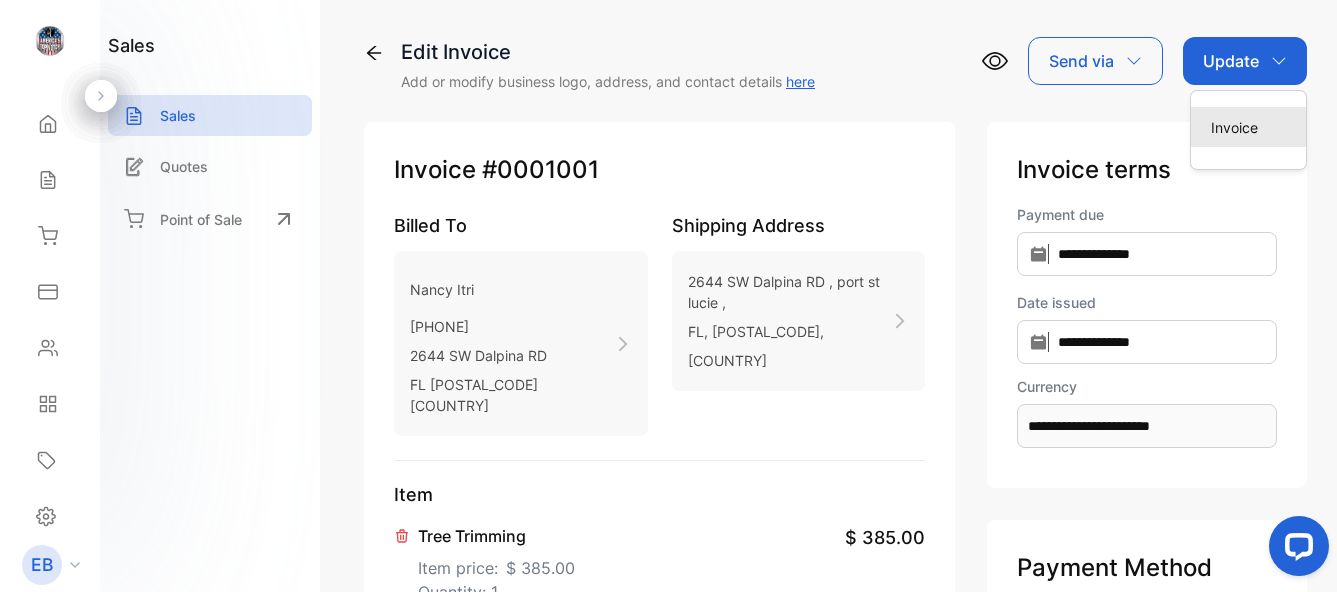 click on "Invoice" at bounding box center (1248, 127) 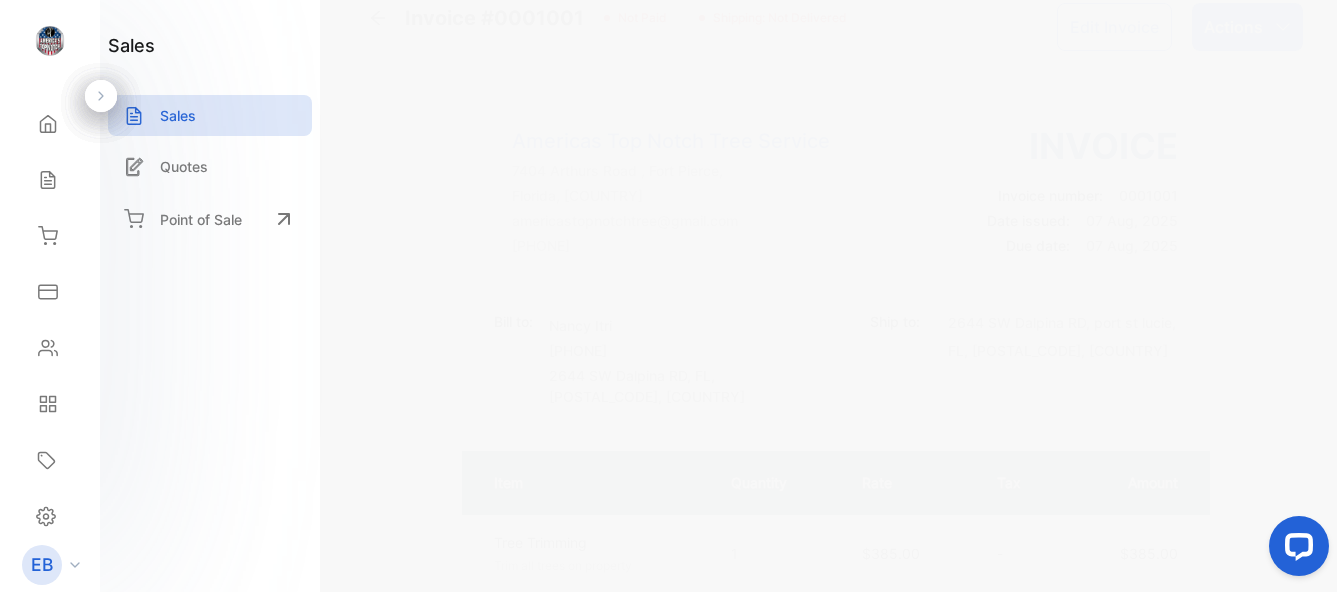 scroll, scrollTop: 0, scrollLeft: 0, axis: both 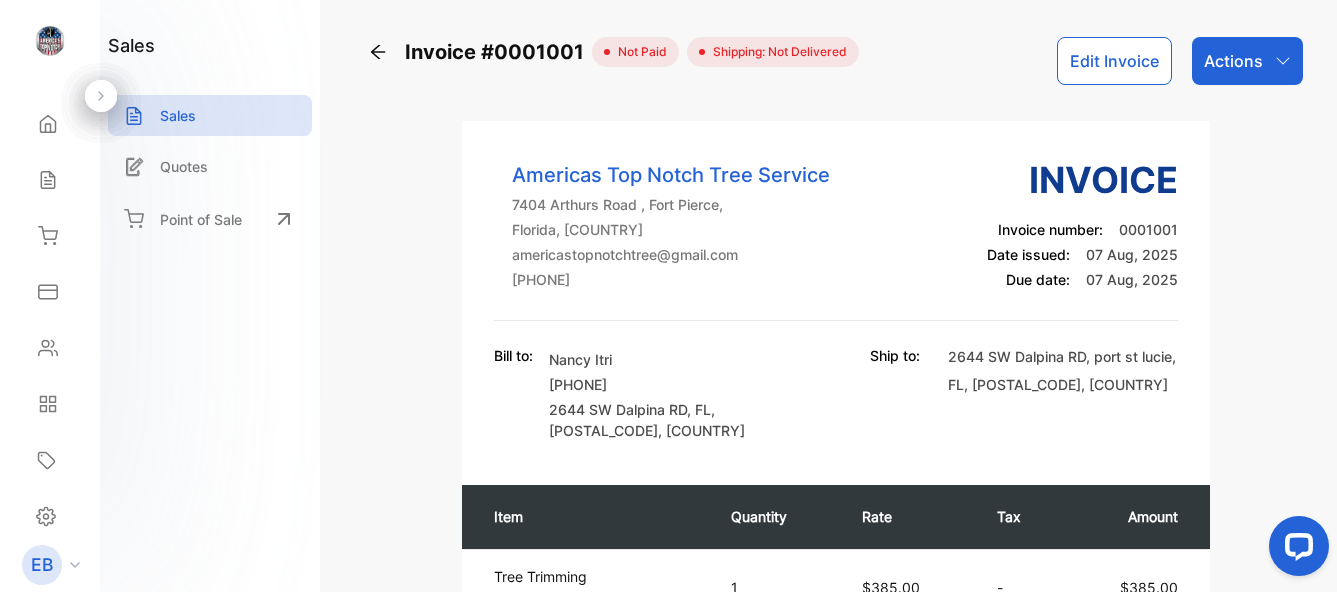 click on "Actions" at bounding box center (1233, 61) 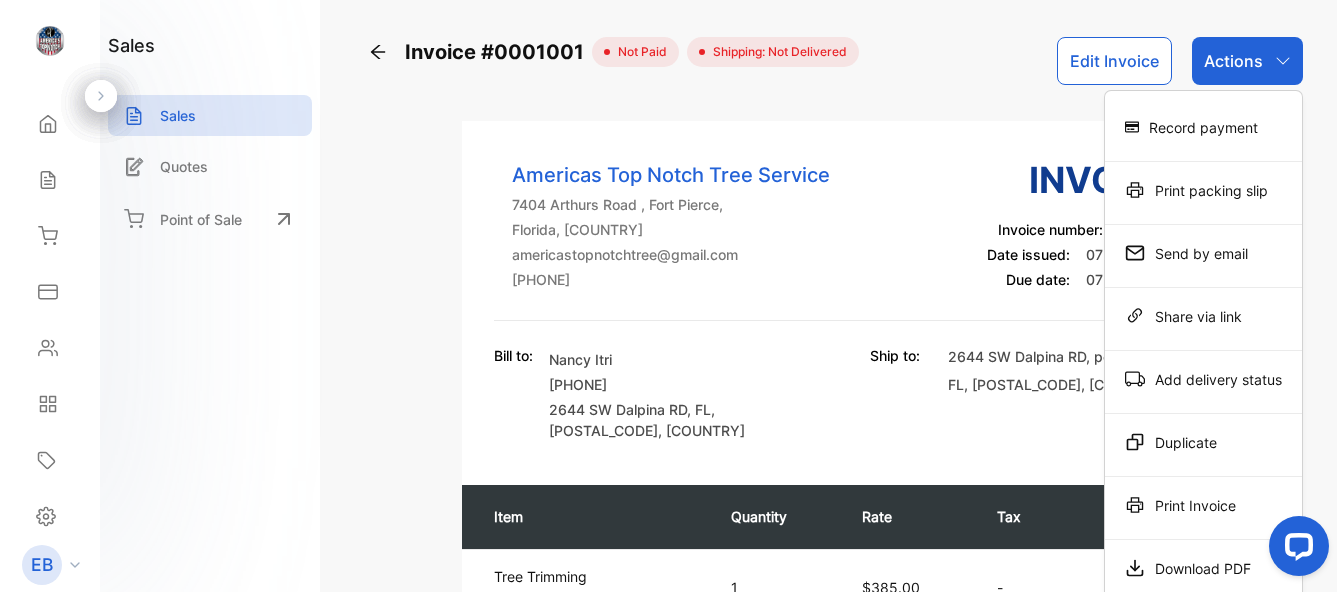 click on "Invoice #0001001   not paid Shipping:   Not Delivered Edit Invoice   Actions  Record payment   Print packing slip  Send by email  Share via link Add delivery status Duplicate   Print Invoice  Download PDF   Cancel" at bounding box center (835, 61) 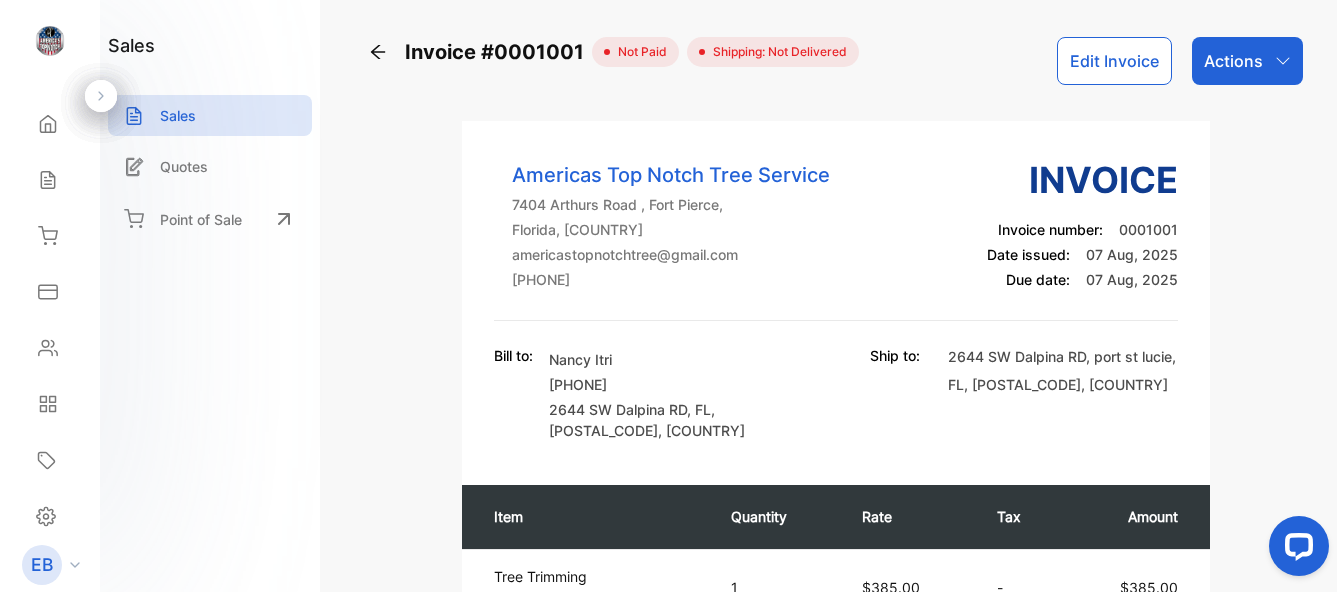 click 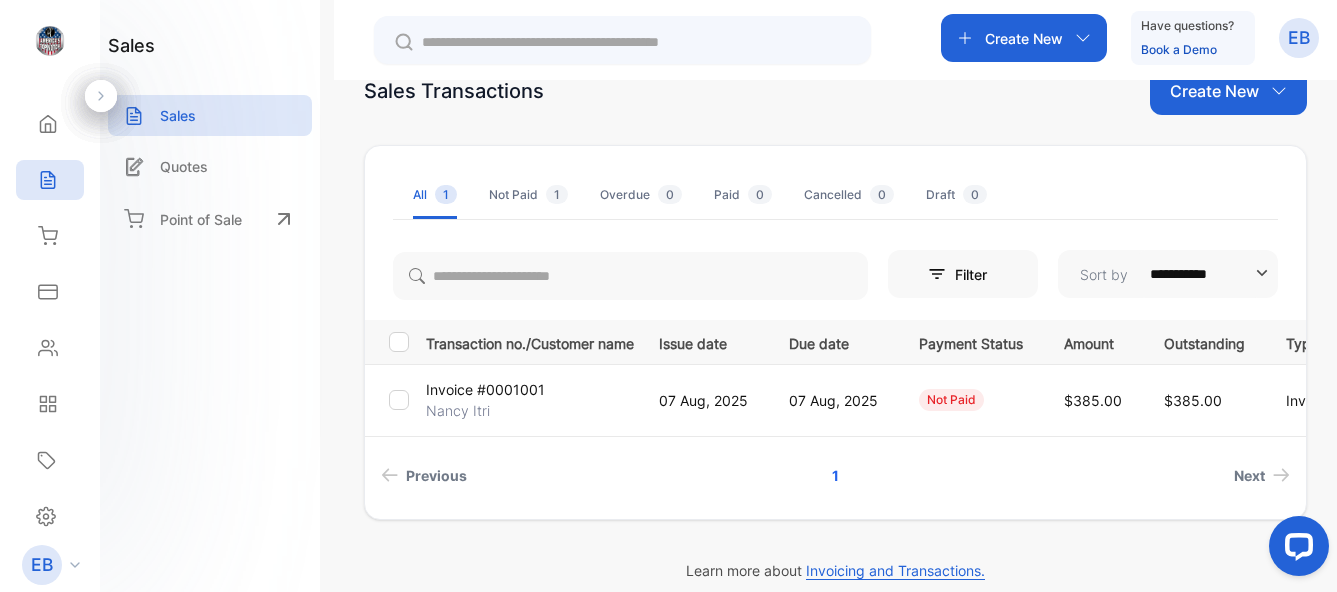 scroll, scrollTop: 71, scrollLeft: 0, axis: vertical 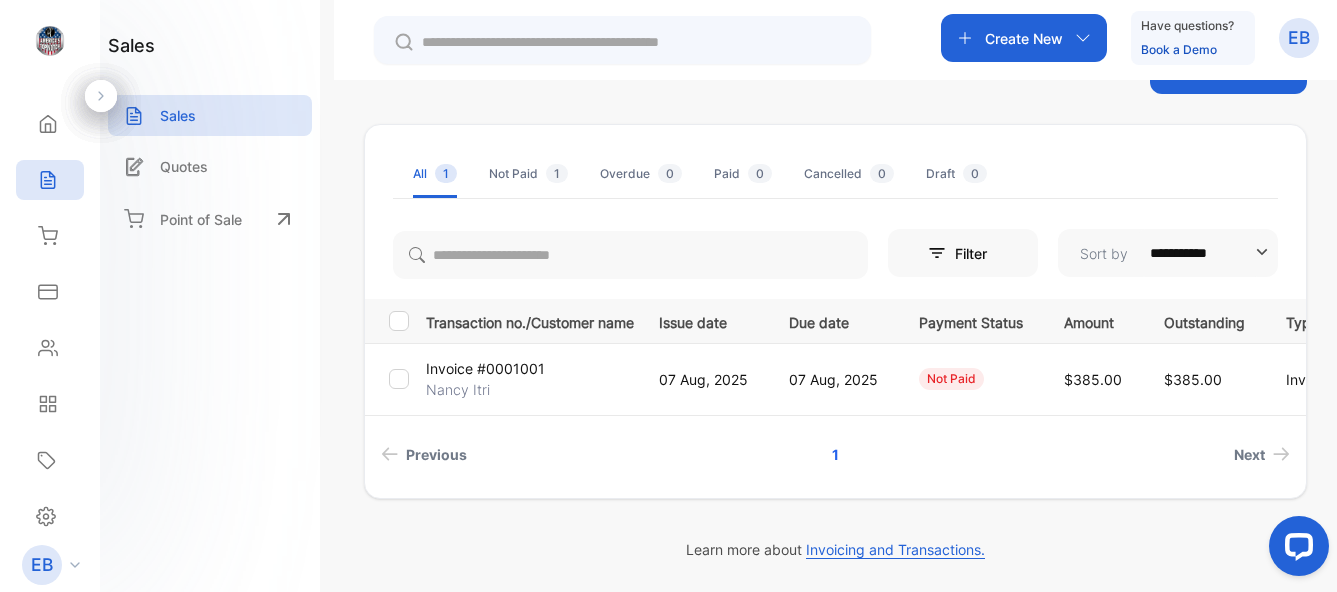 click at bounding box center (399, 379) 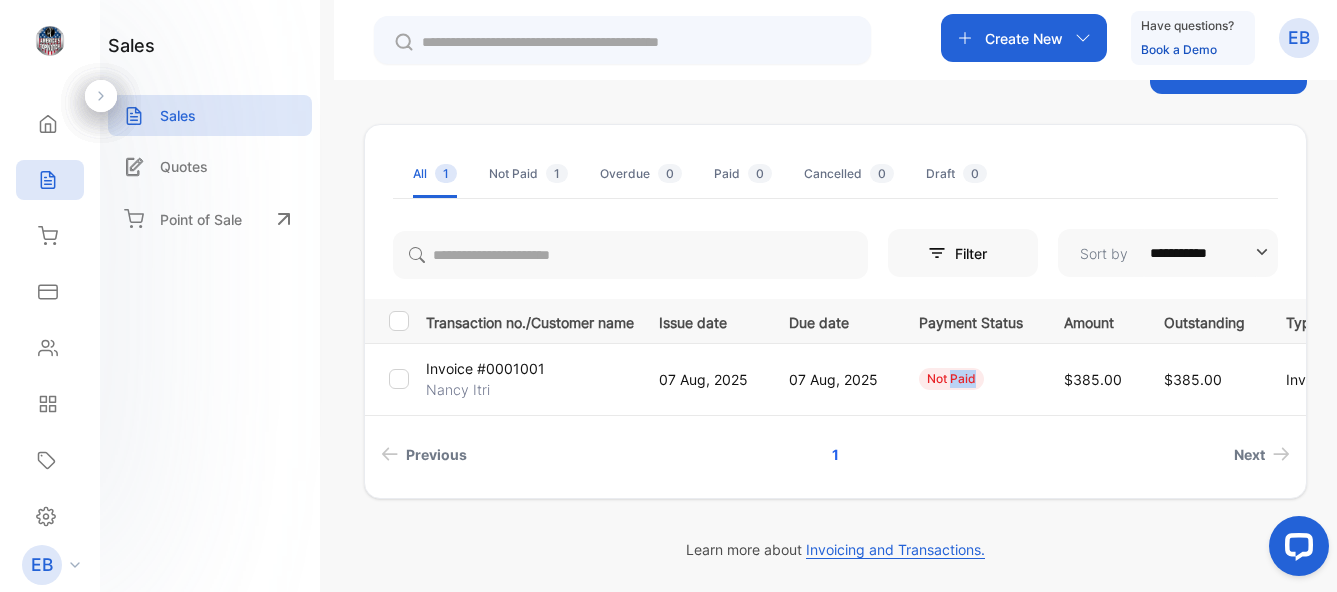 click on "not paid" at bounding box center [951, 379] 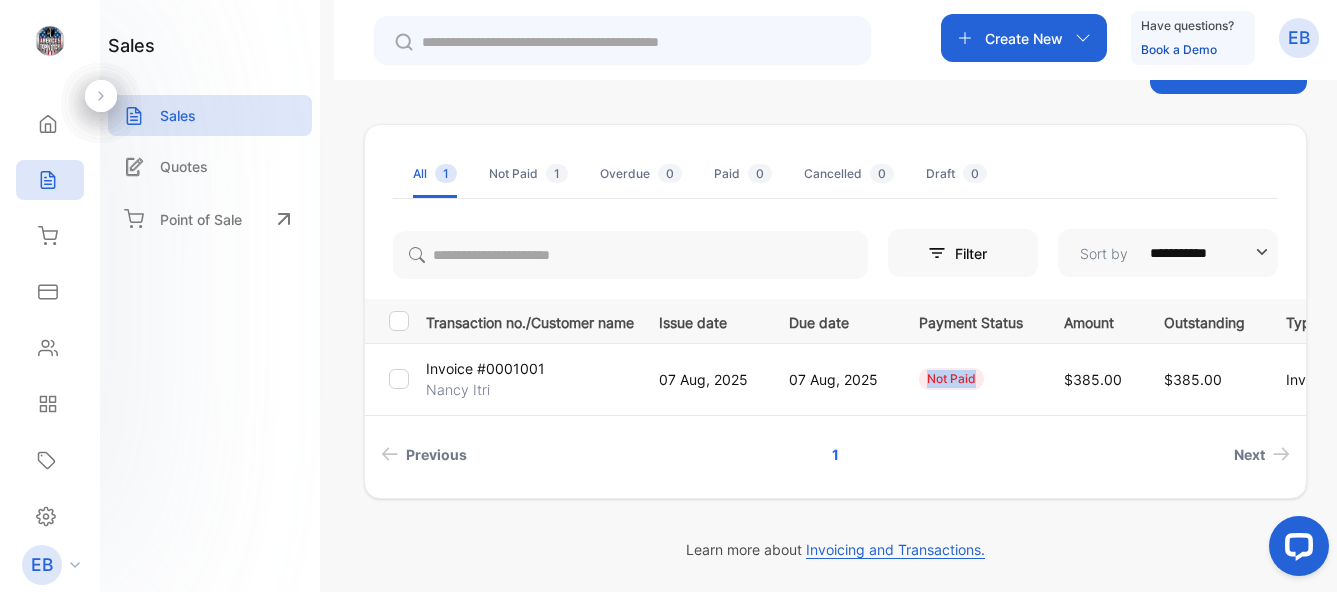 click on "not paid" at bounding box center [951, 379] 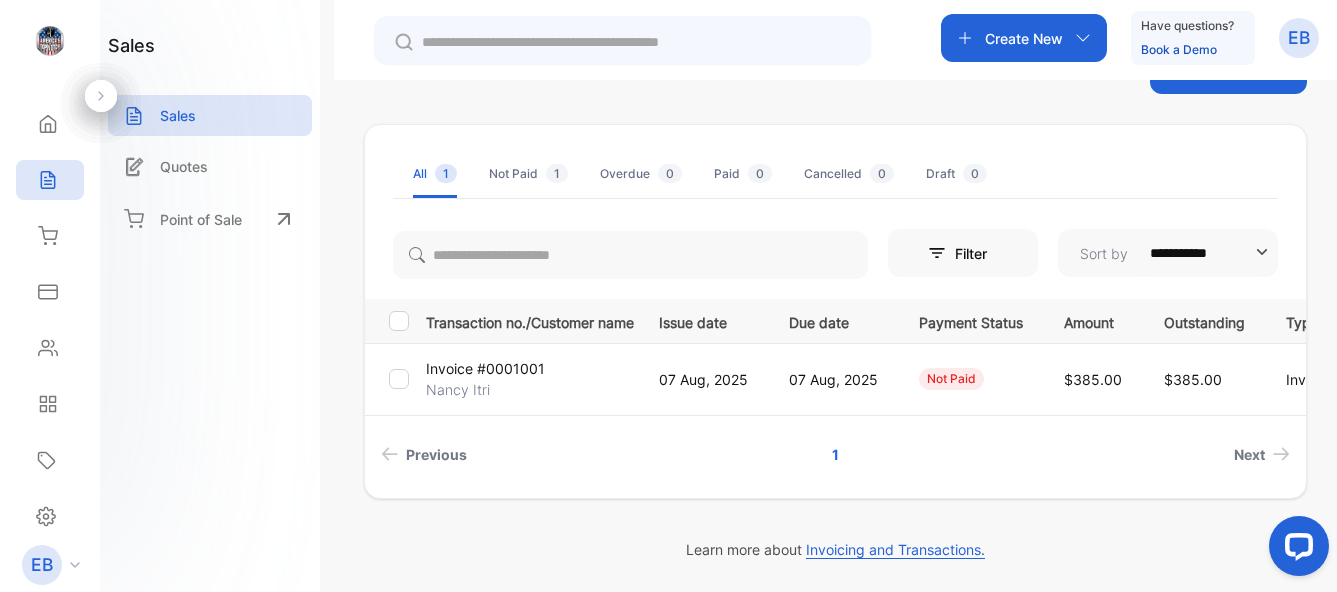 click on "Transaction no./Customer name Issue date Due date Payment Status Amount Outstanding Type Invoice #0001001 Nancy  Itri 07 Aug, 2025 07 Aug, 2025 not paid $385.00 $385.00 Invoice   Previous 1 Next" at bounding box center [835, 386] 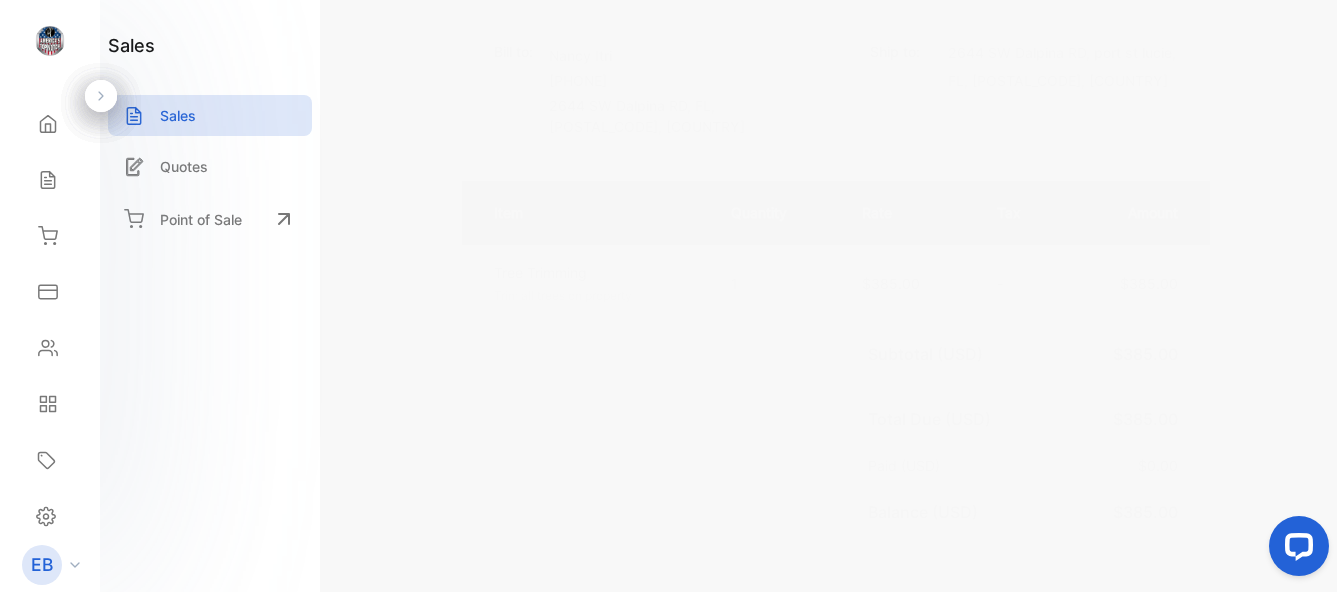 scroll, scrollTop: 0, scrollLeft: 0, axis: both 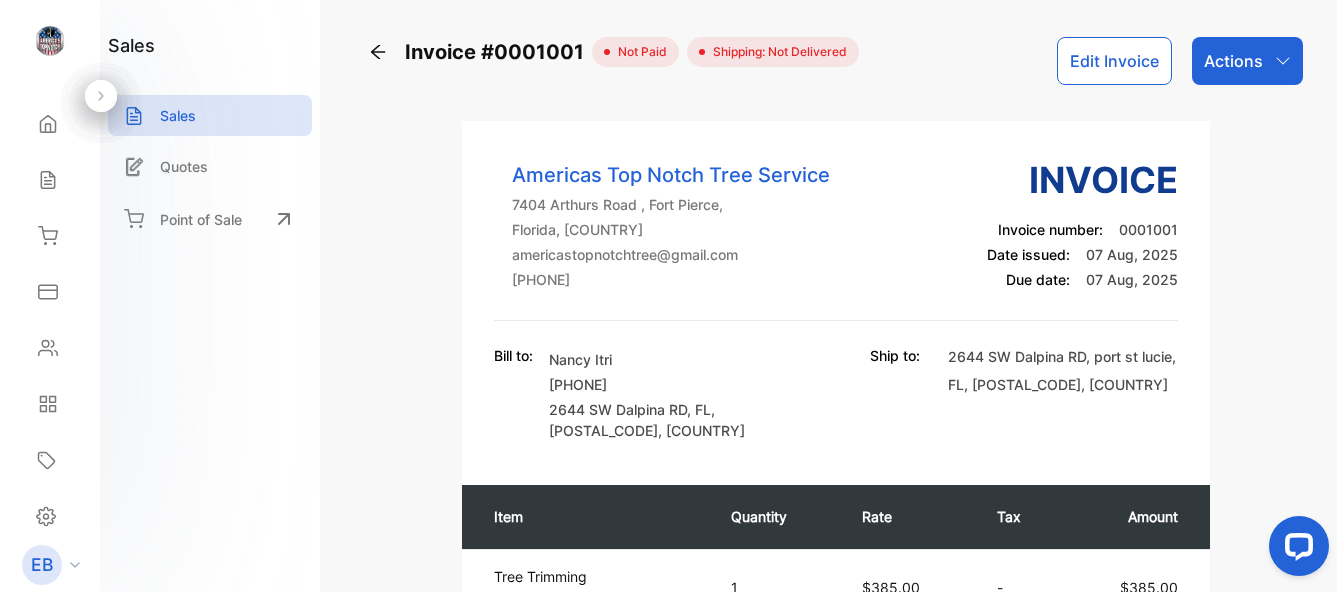 click on "Actions" at bounding box center (1233, 61) 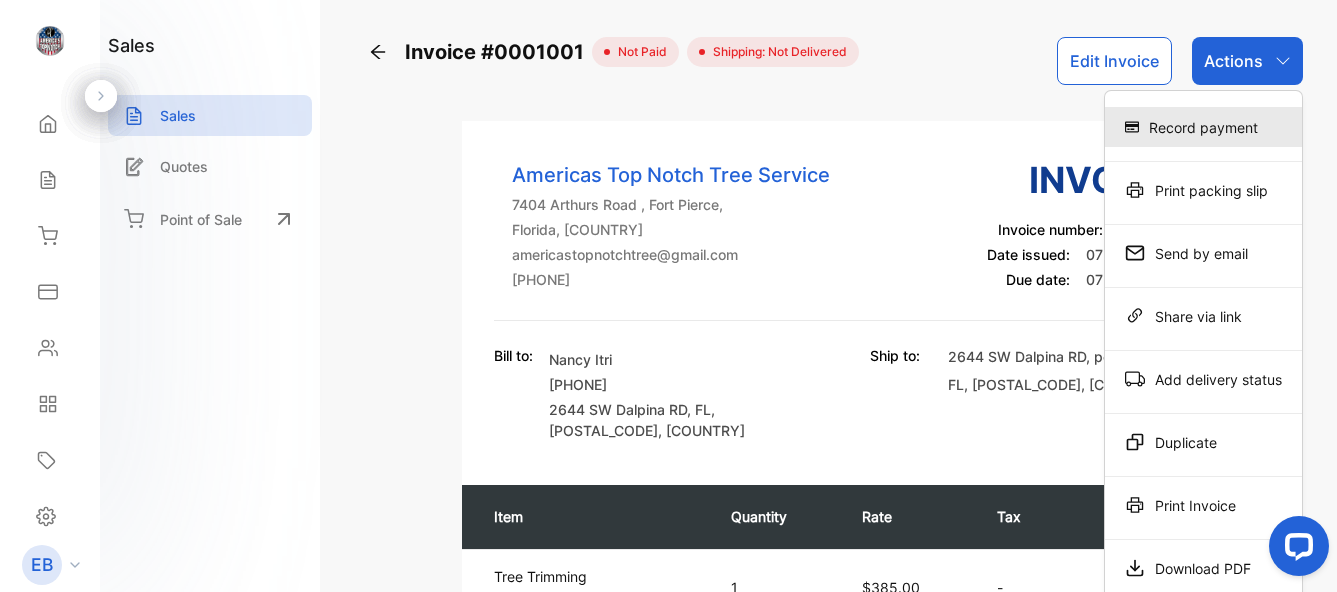 click on "Record payment" at bounding box center (1203, 127) 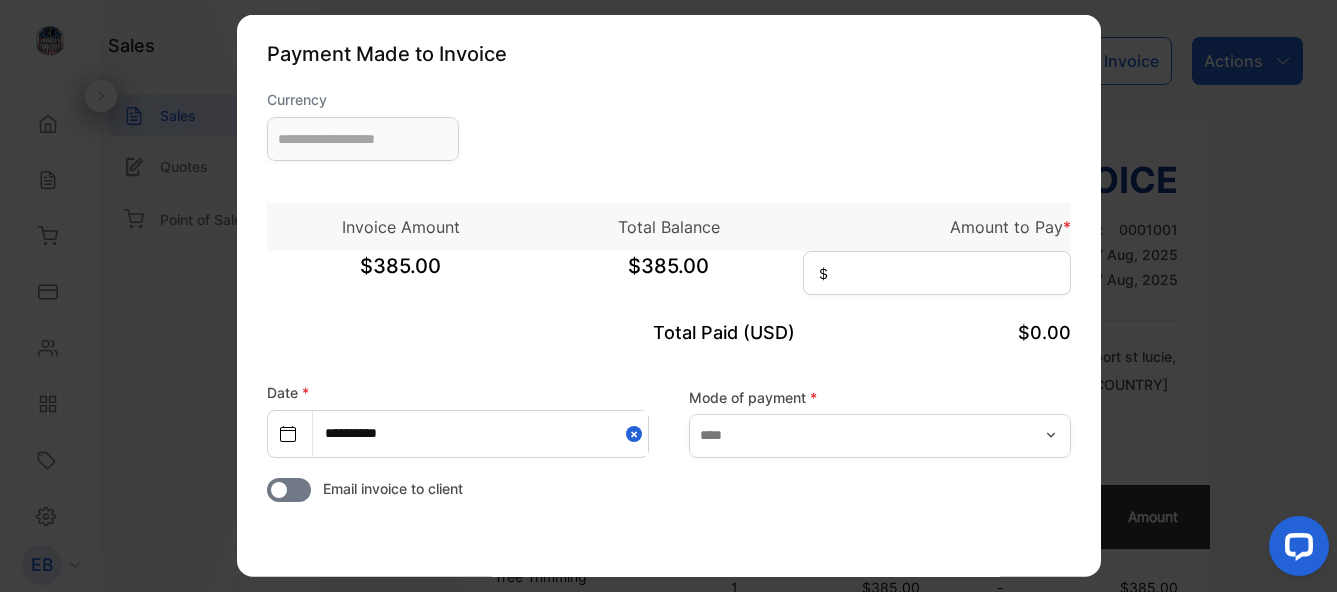 type on "**********" 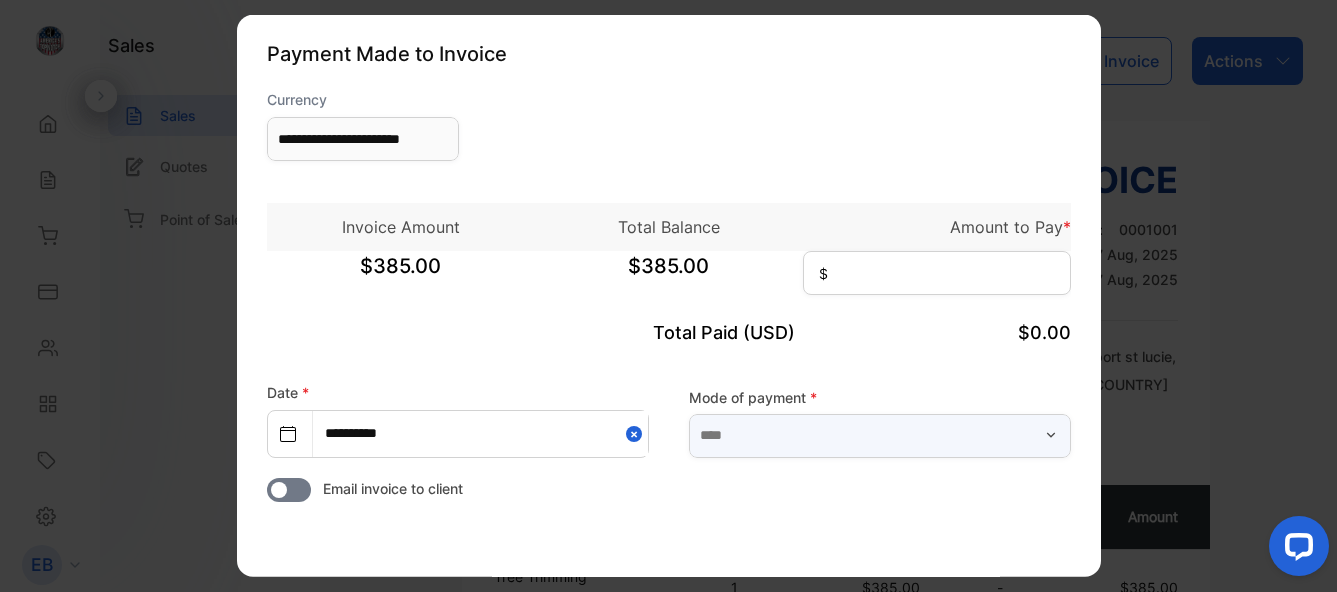click at bounding box center [880, 435] 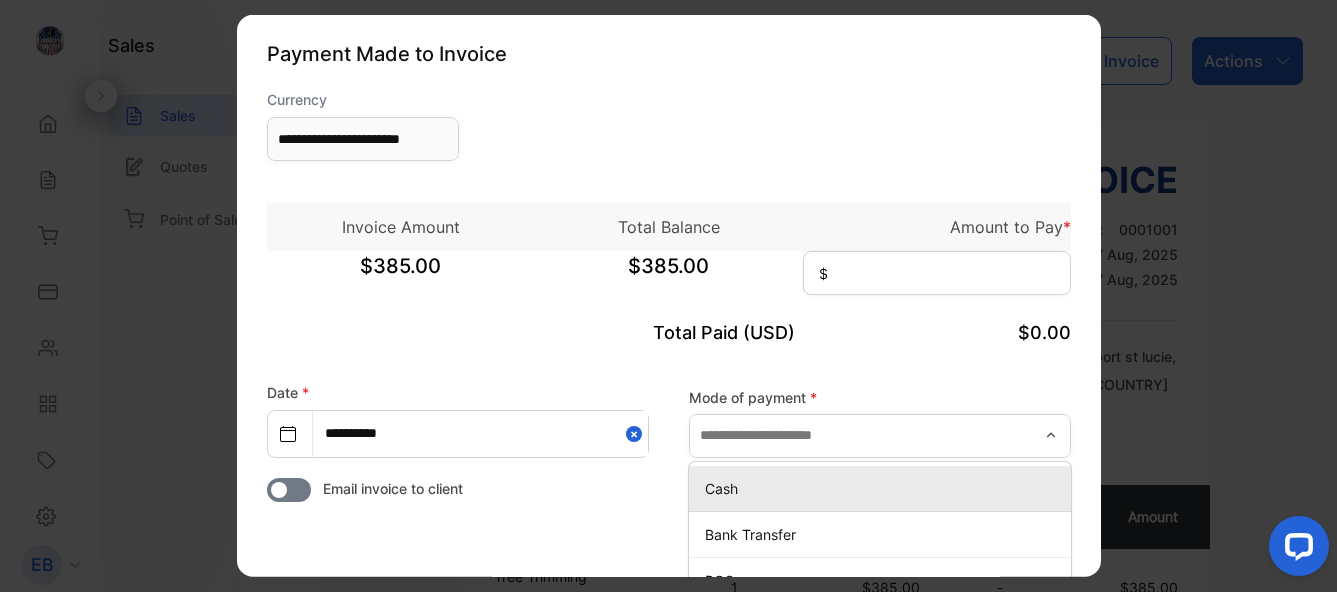 click on "Cash" at bounding box center (884, 487) 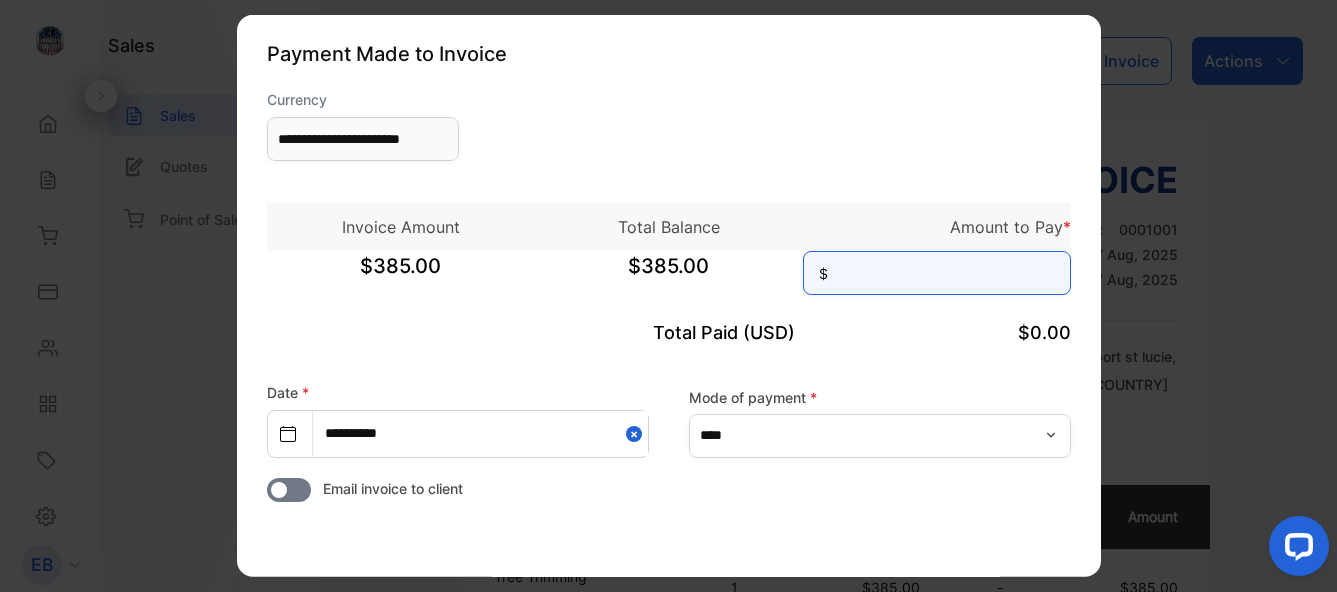 click at bounding box center [937, 273] 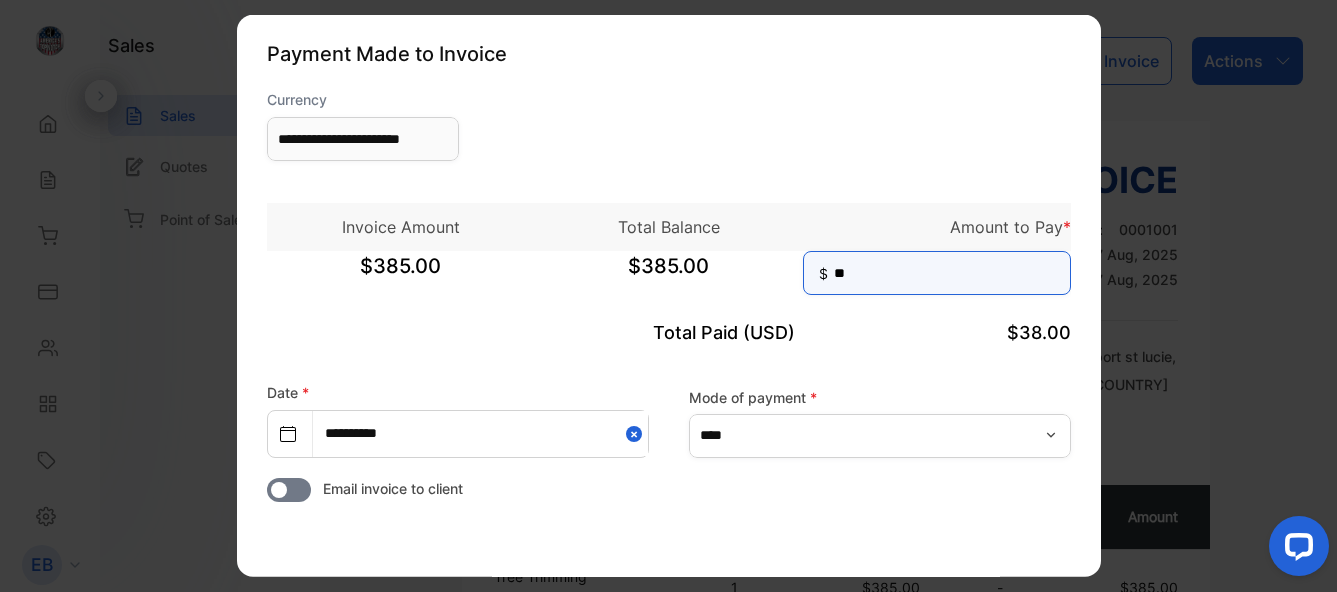 type on "***" 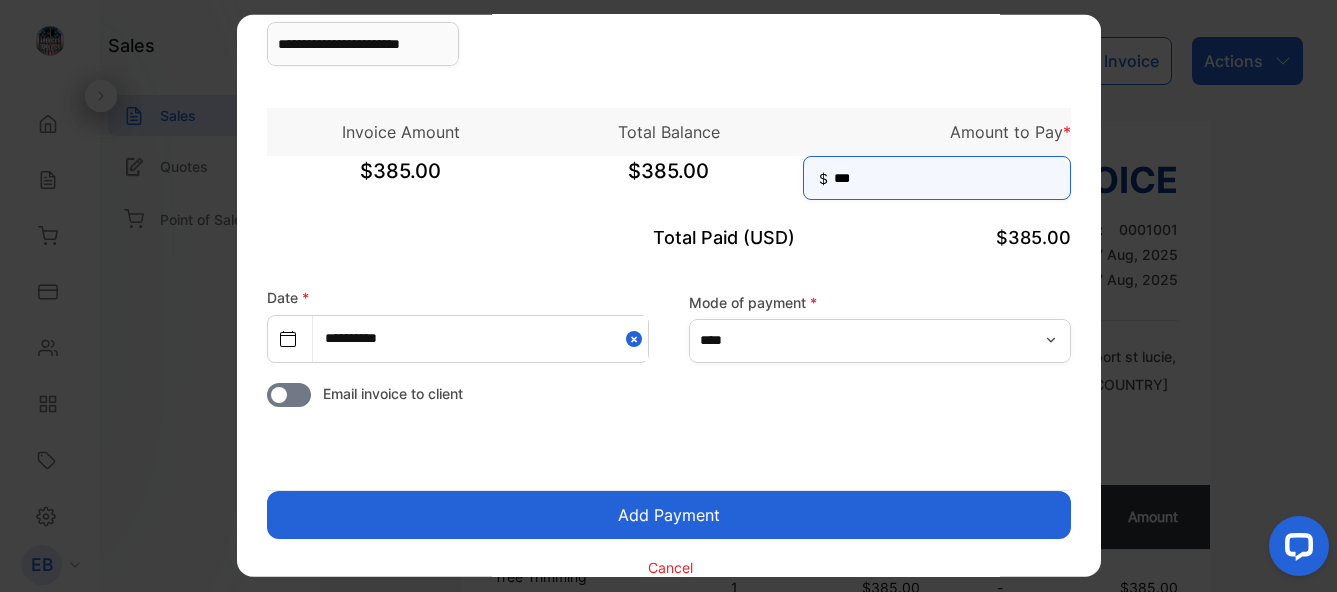 scroll, scrollTop: 99, scrollLeft: 0, axis: vertical 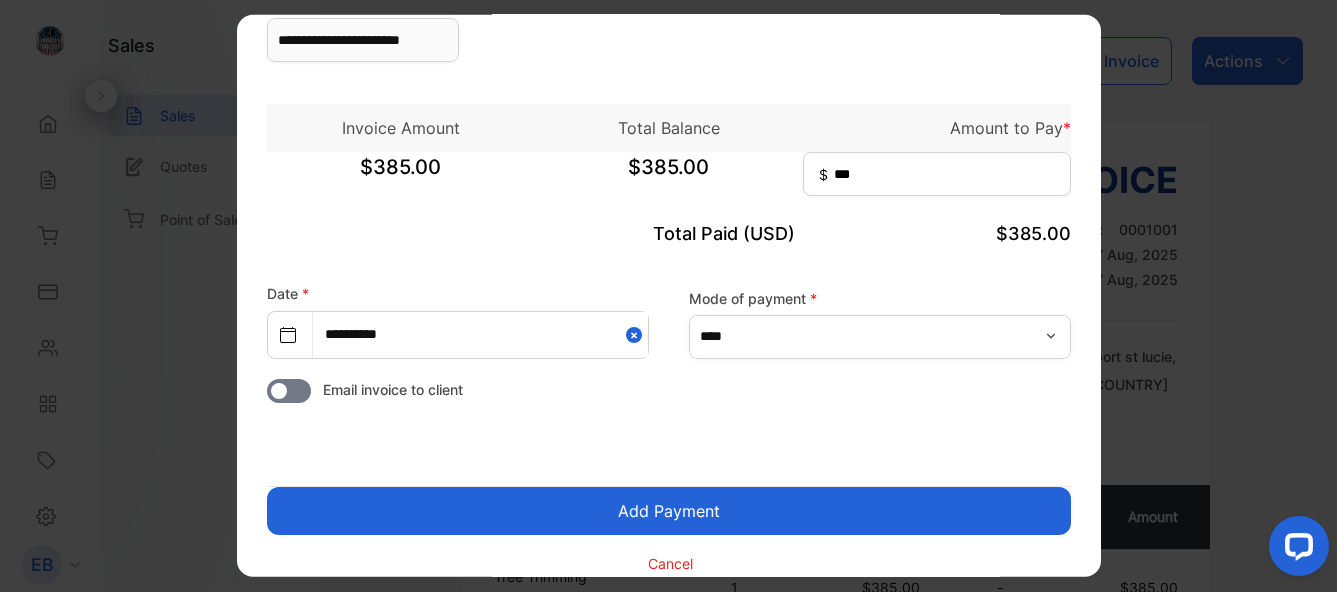 click on "Add Payment" at bounding box center [669, 511] 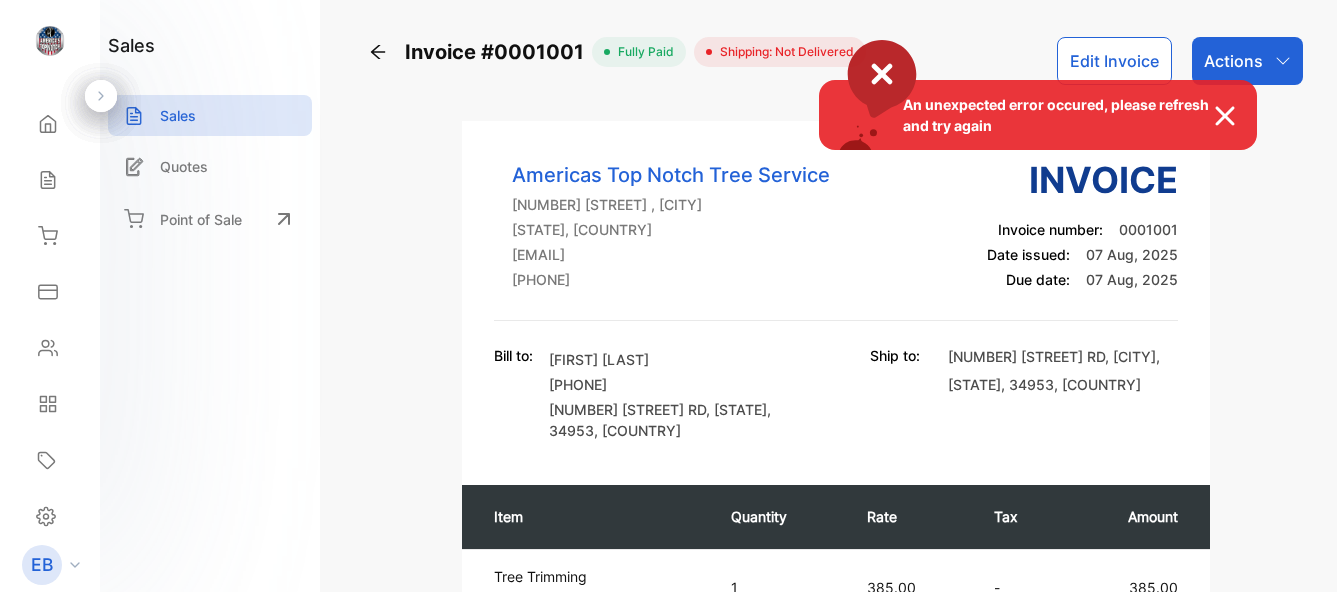 scroll, scrollTop: 0, scrollLeft: 0, axis: both 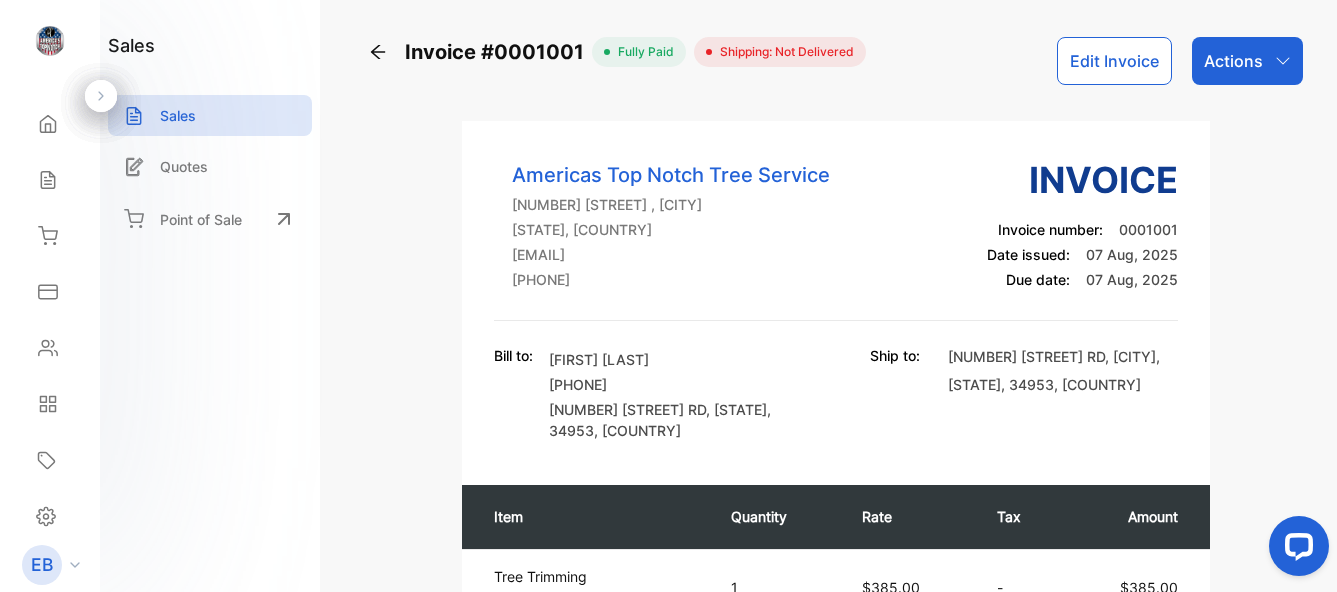 click on "Actions" at bounding box center [1247, 61] 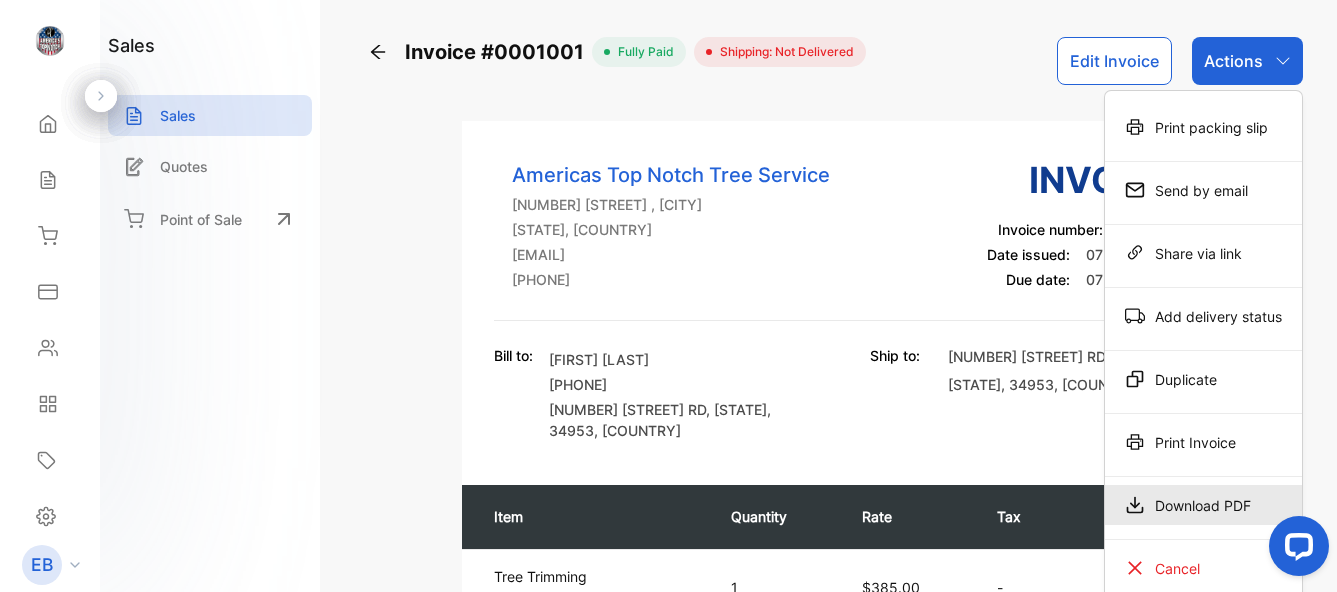 click on "Download PDF" at bounding box center (1203, 505) 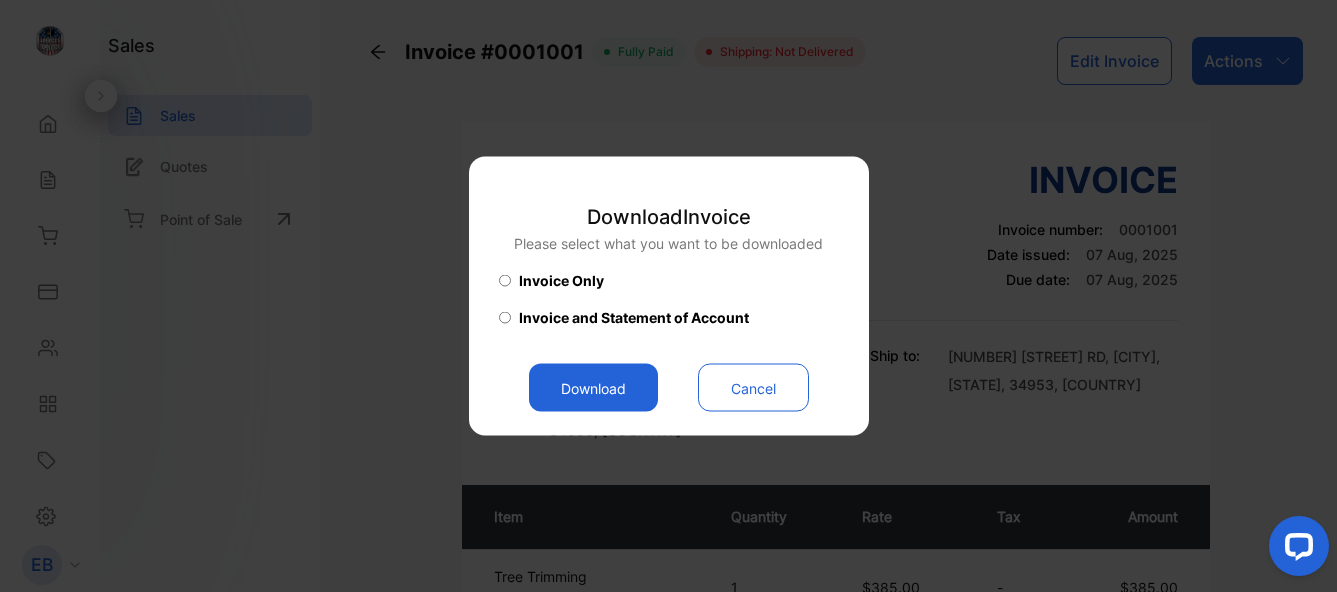 click on "Download" at bounding box center (593, 388) 